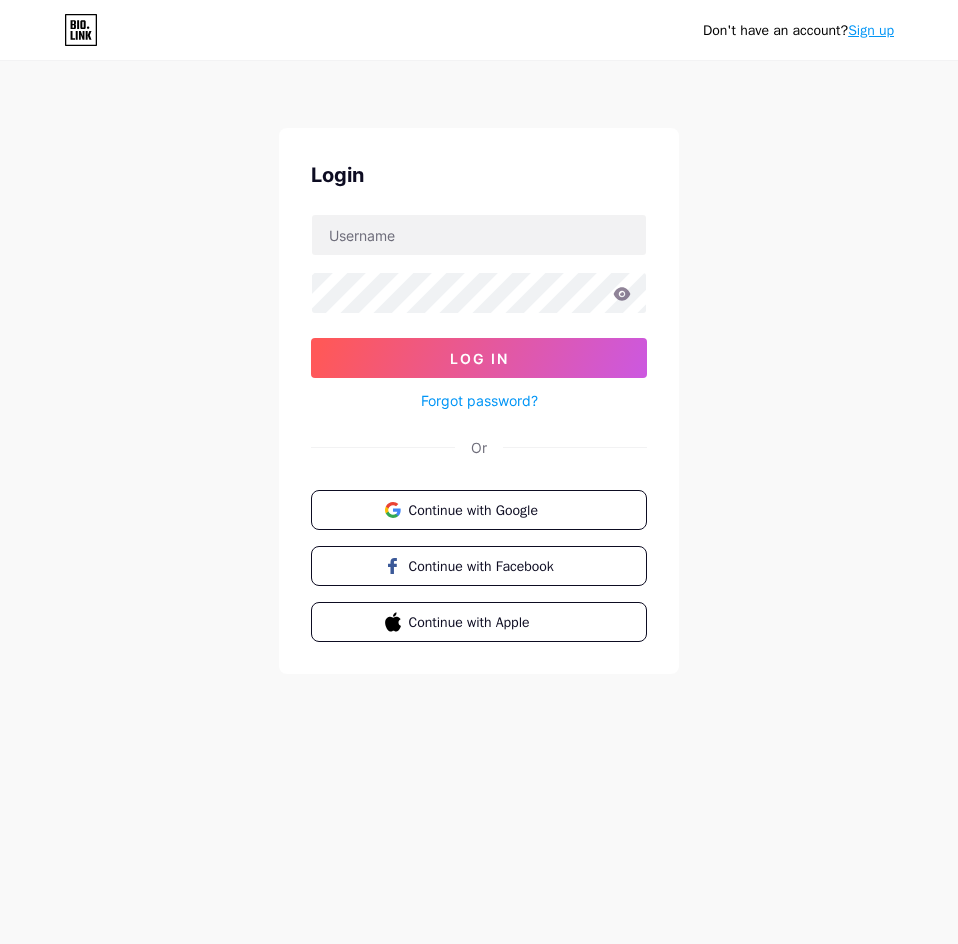 scroll, scrollTop: 0, scrollLeft: 0, axis: both 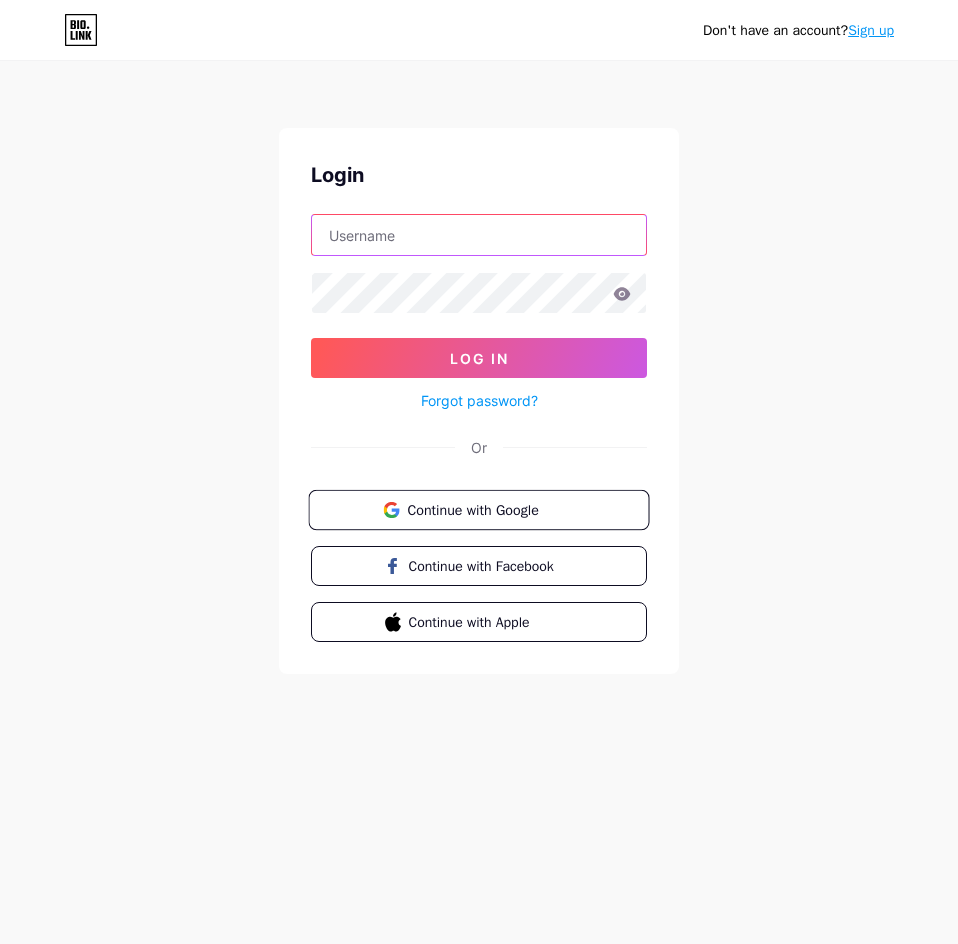 type on "digitalmarketingcia88group@[REDACTED]" 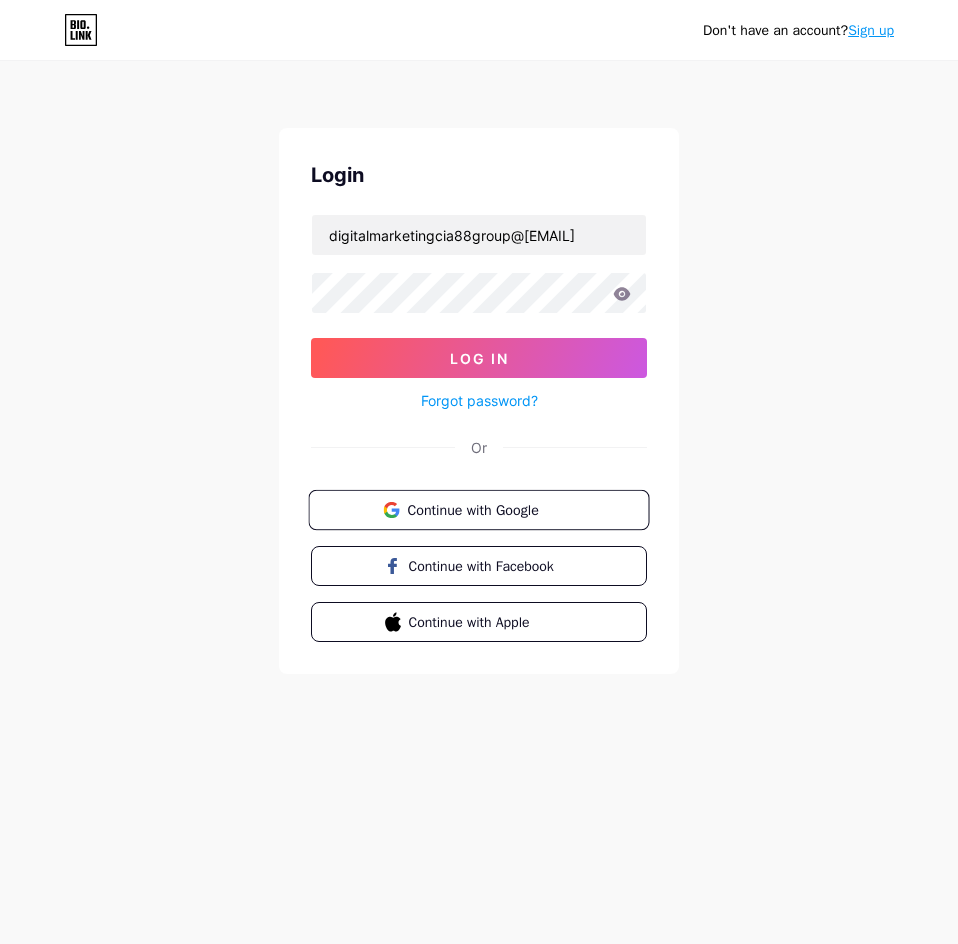 click on "Continue with Google" at bounding box center (478, 510) 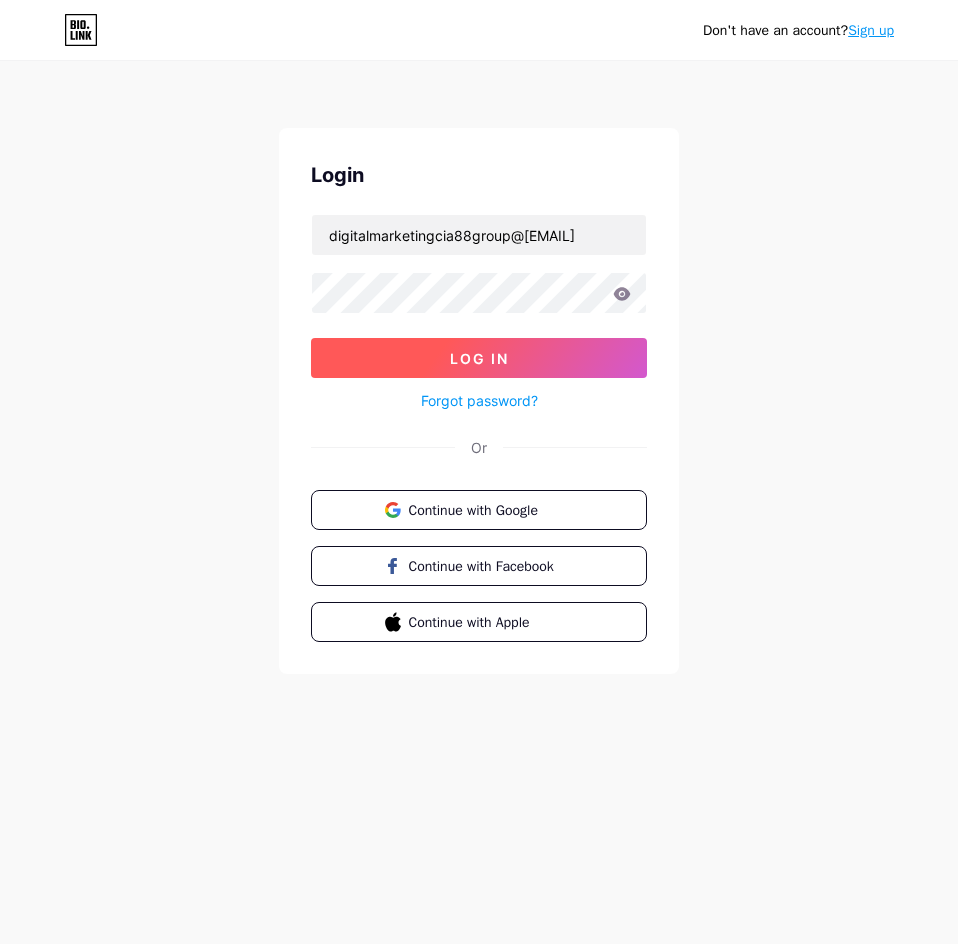 click on "Log In" at bounding box center (479, 358) 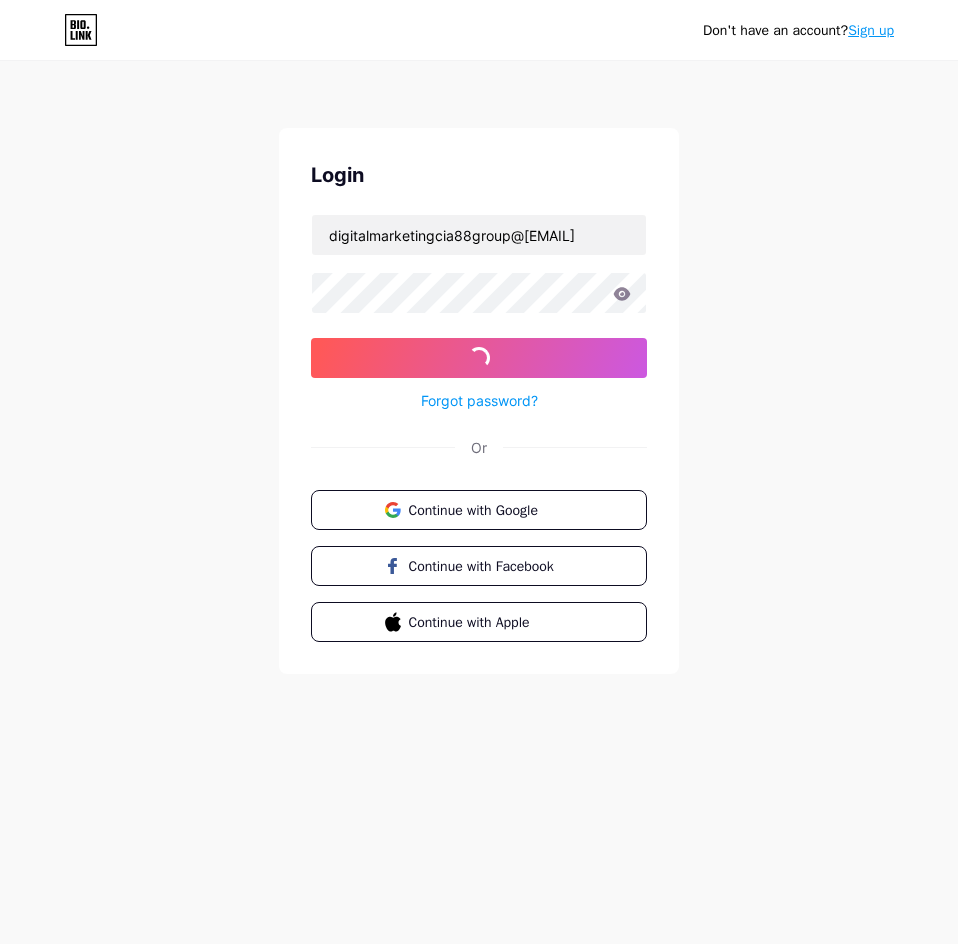 click 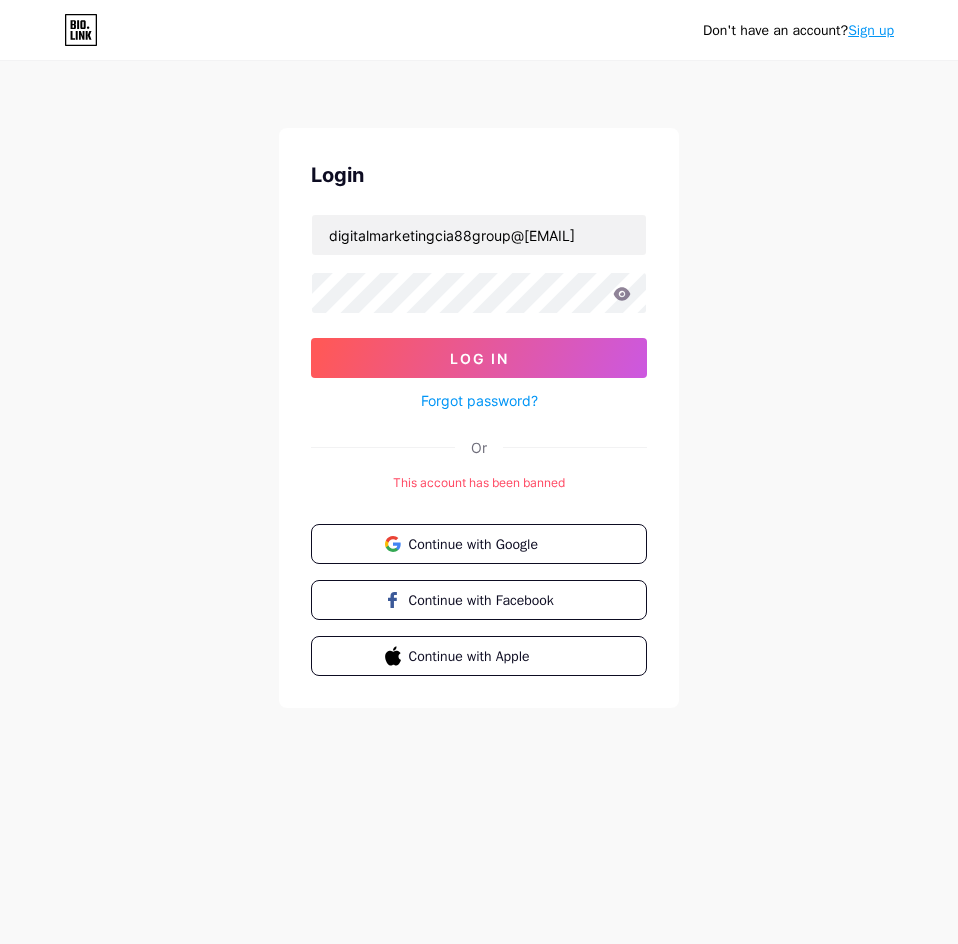 click 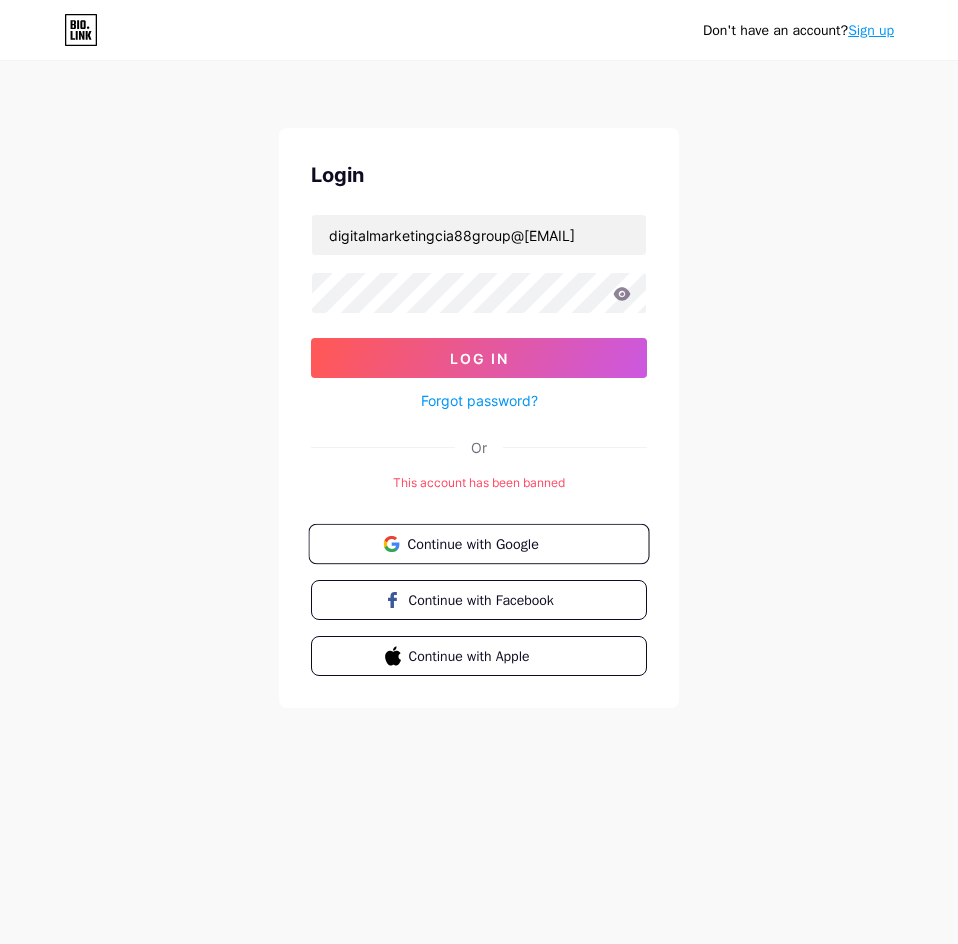 click on "Continue with Google" at bounding box center [490, 543] 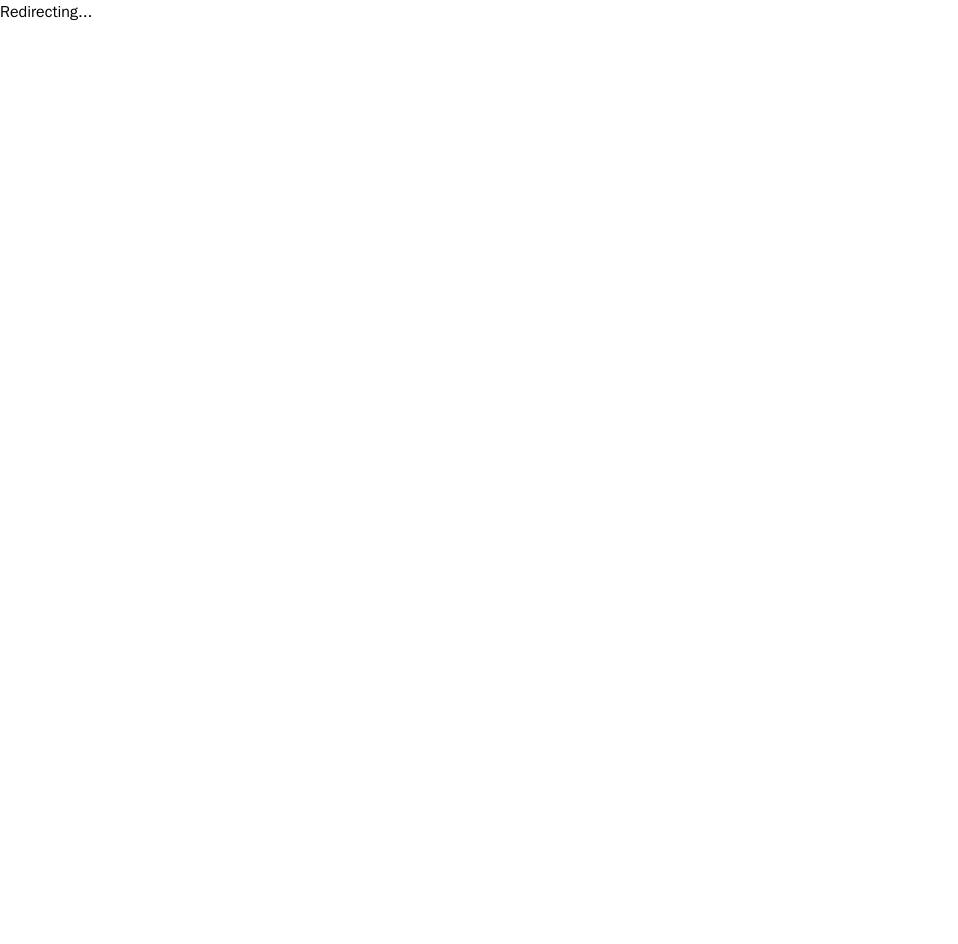 scroll, scrollTop: 0, scrollLeft: 0, axis: both 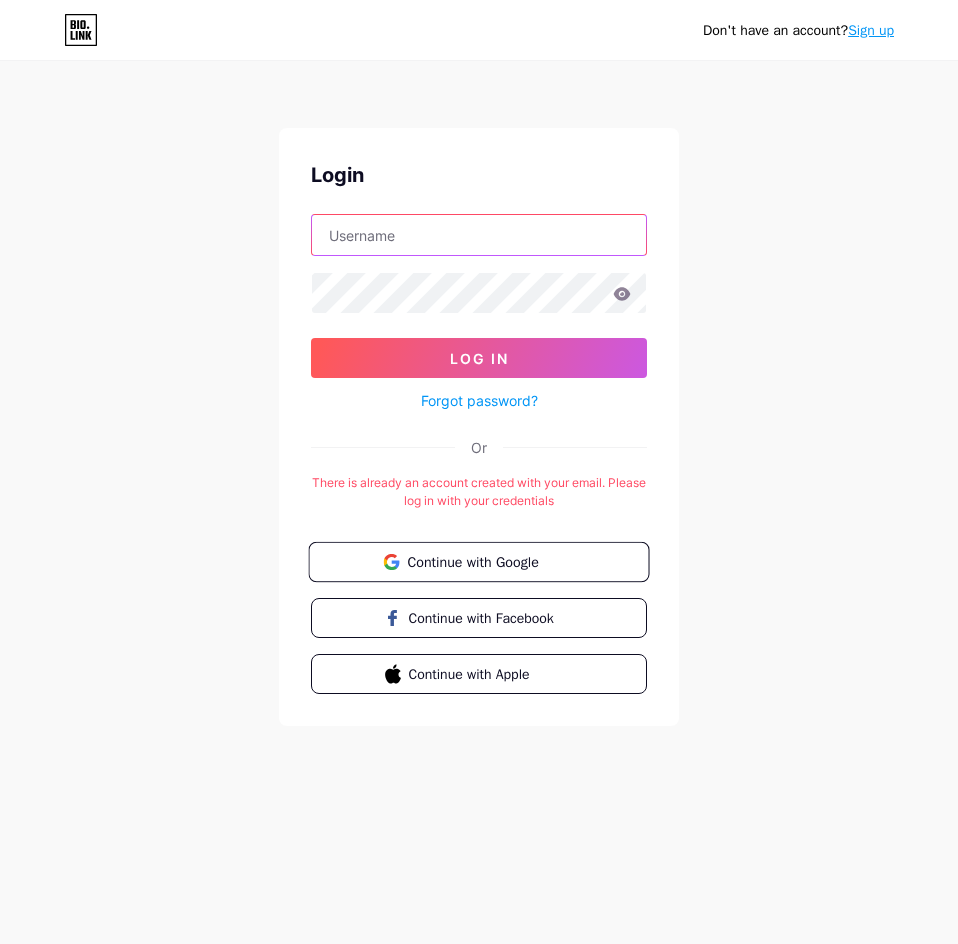 type on "digitalmarketingcia88group@[EMAIL]" 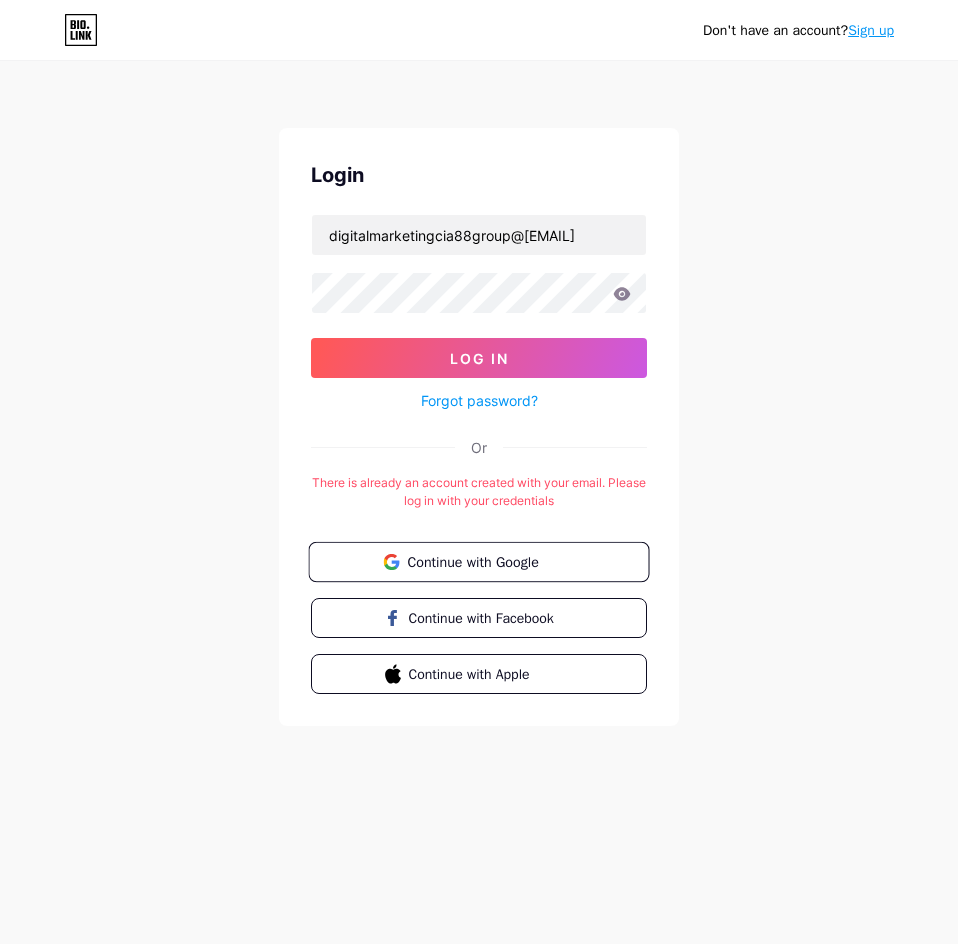 click on "Continue with Google" at bounding box center (490, 561) 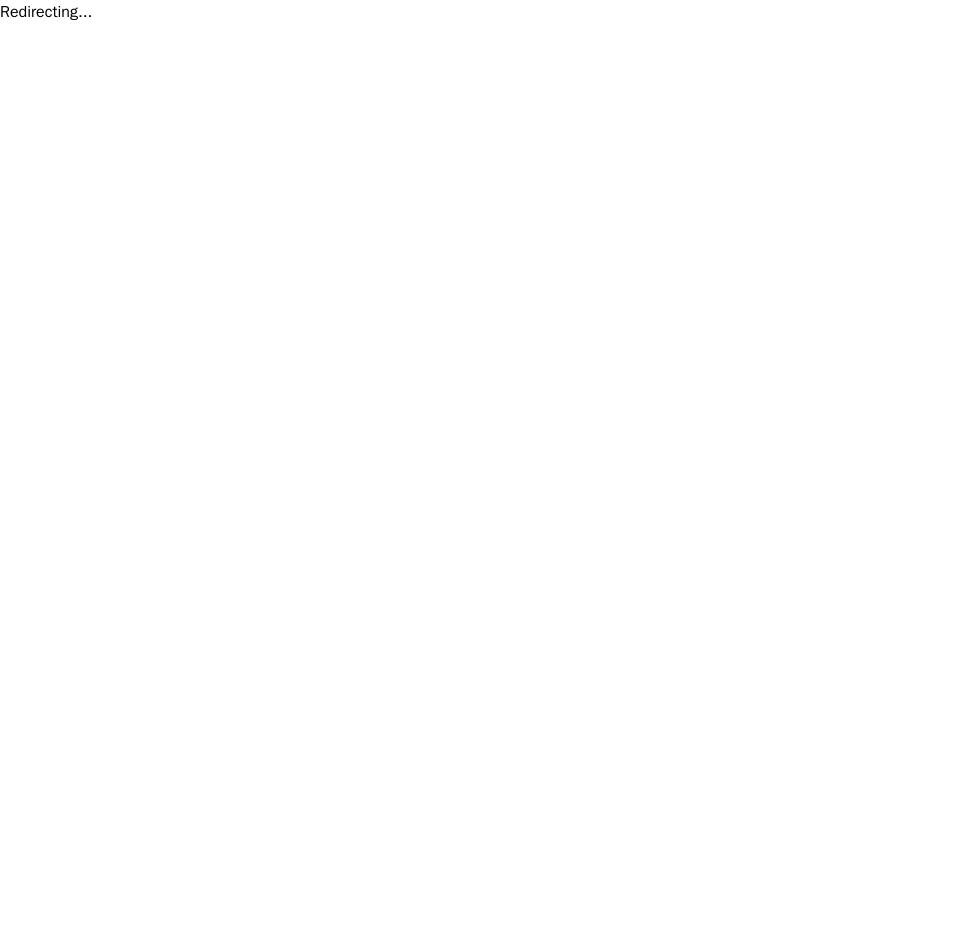 scroll, scrollTop: 0, scrollLeft: 0, axis: both 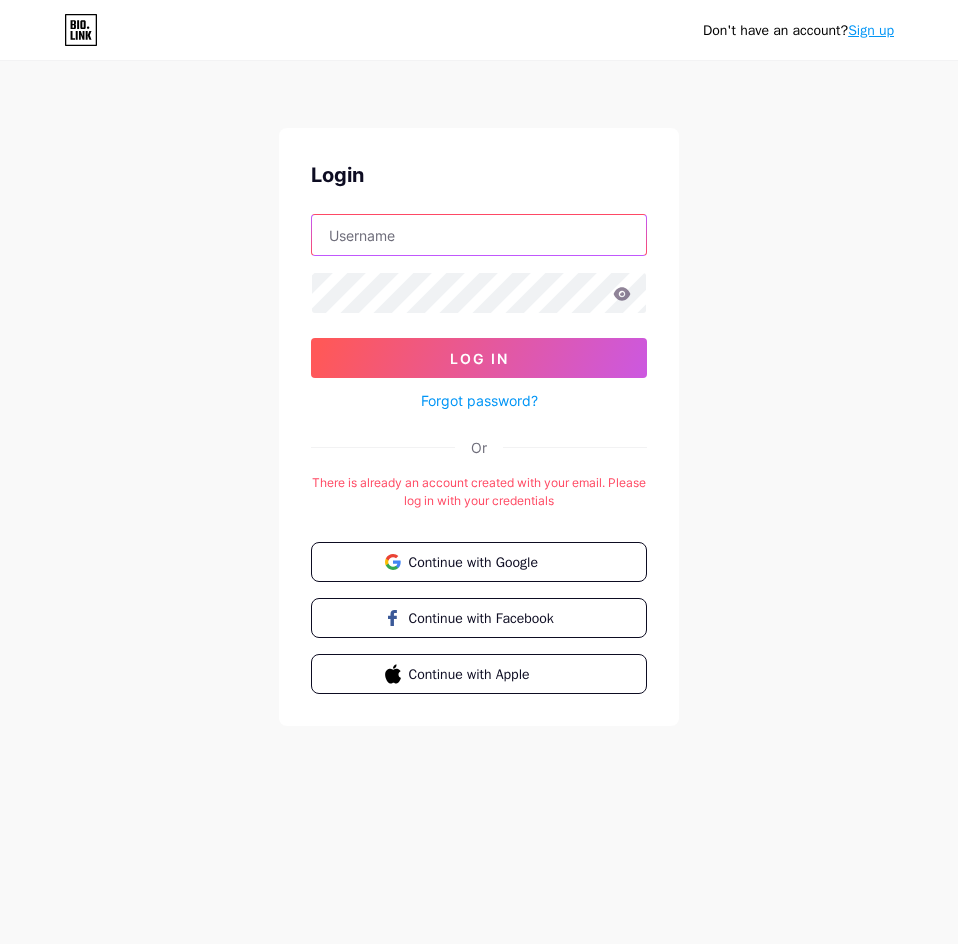 type on "digitalmarketingcia88group@[EMAIL]" 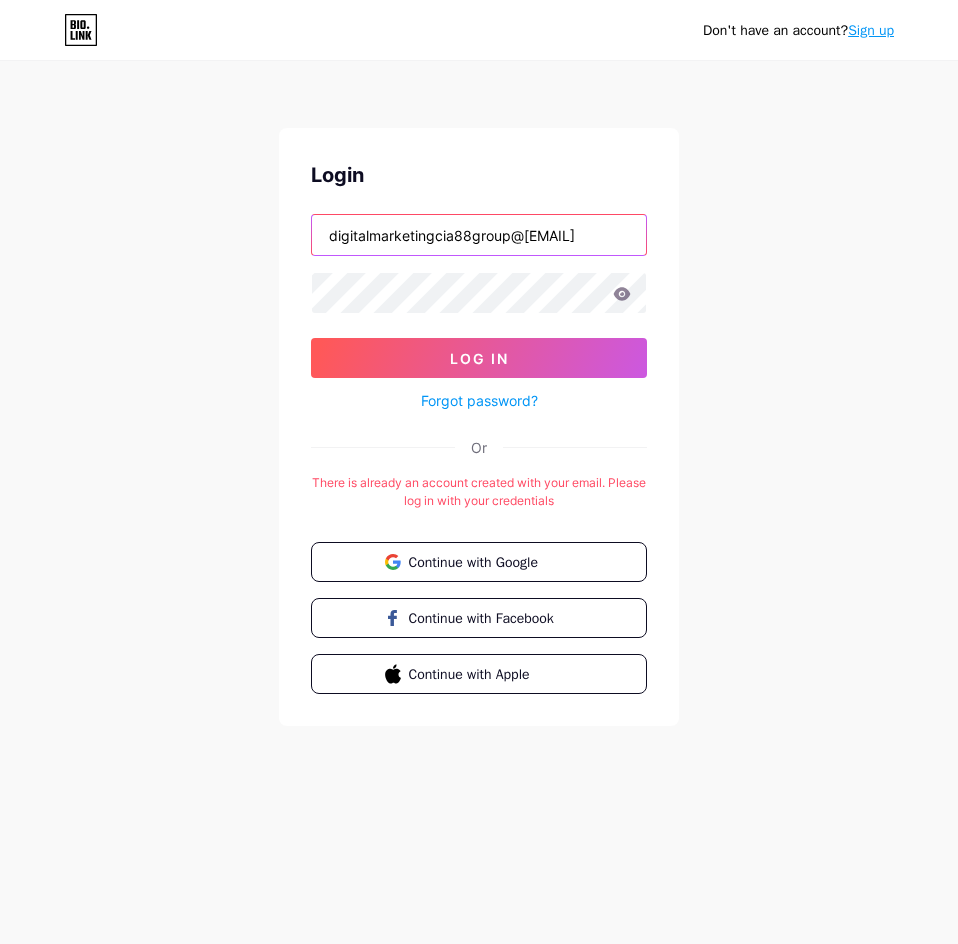 click on "digitalmarketingcia88group@[EMAIL]" at bounding box center (479, 235) 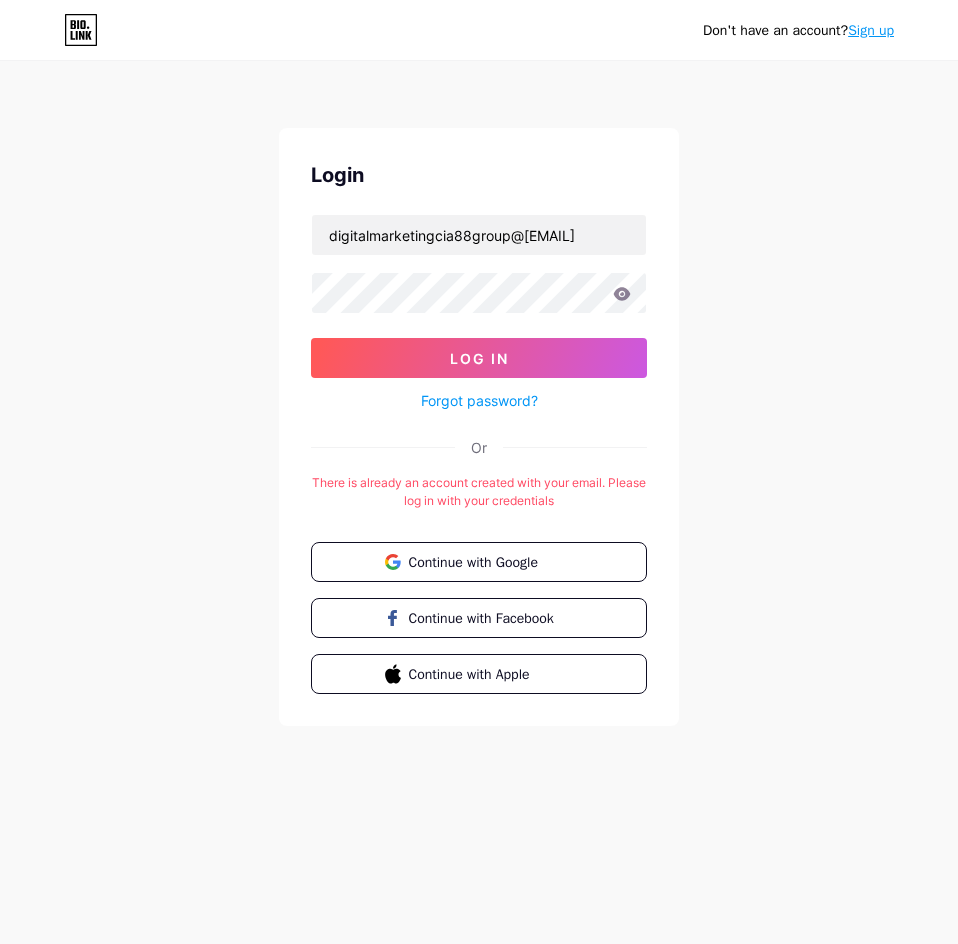 click on "Forgot password?" at bounding box center (479, 400) 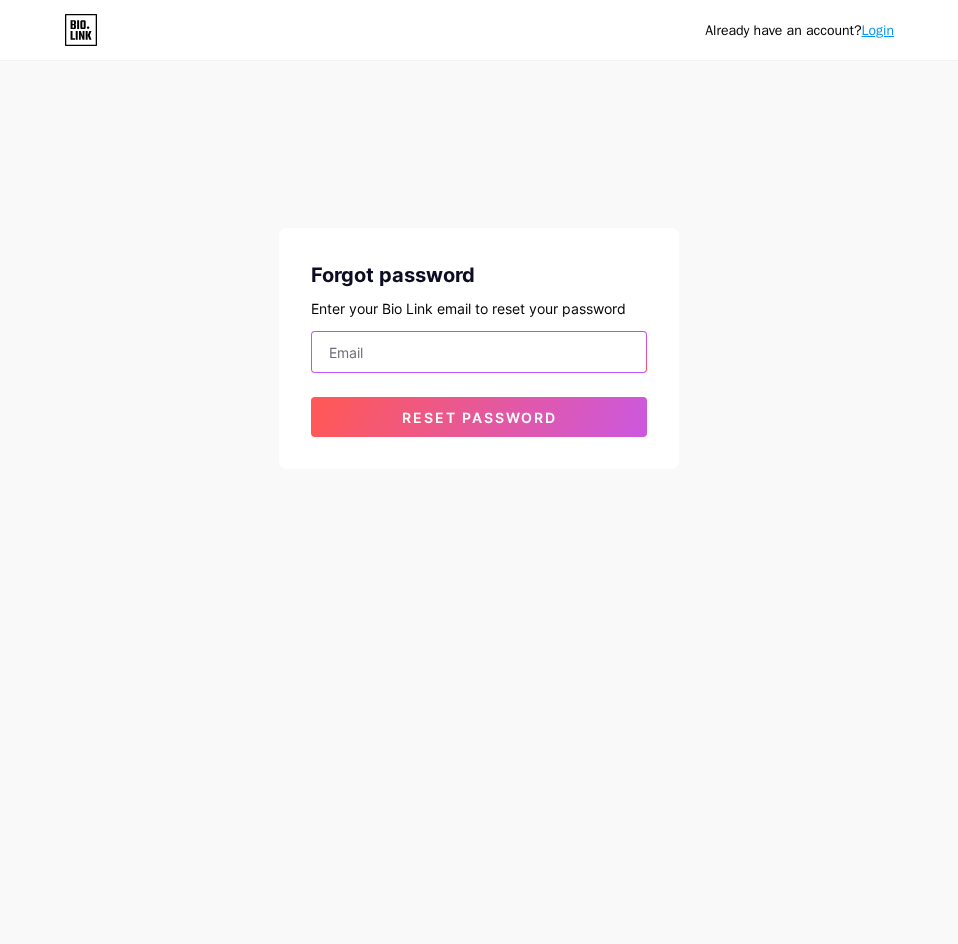 click at bounding box center (479, 352) 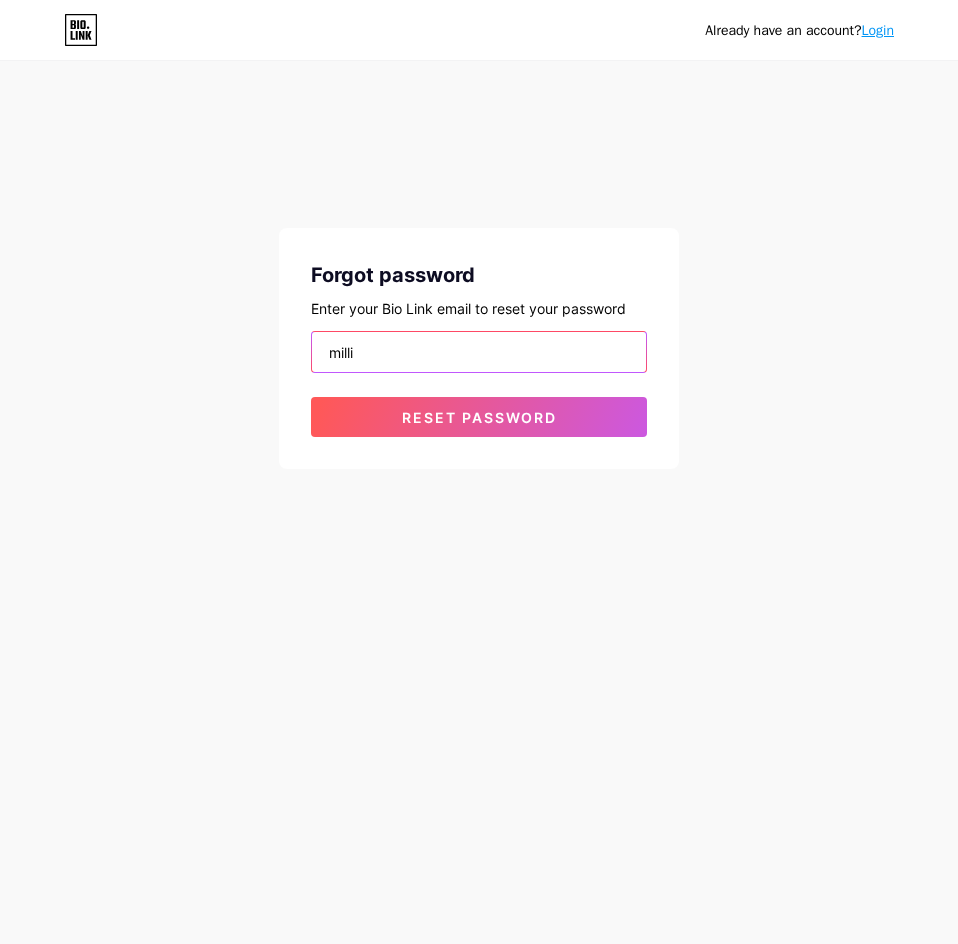 type on "milliondreams566@gmail.com" 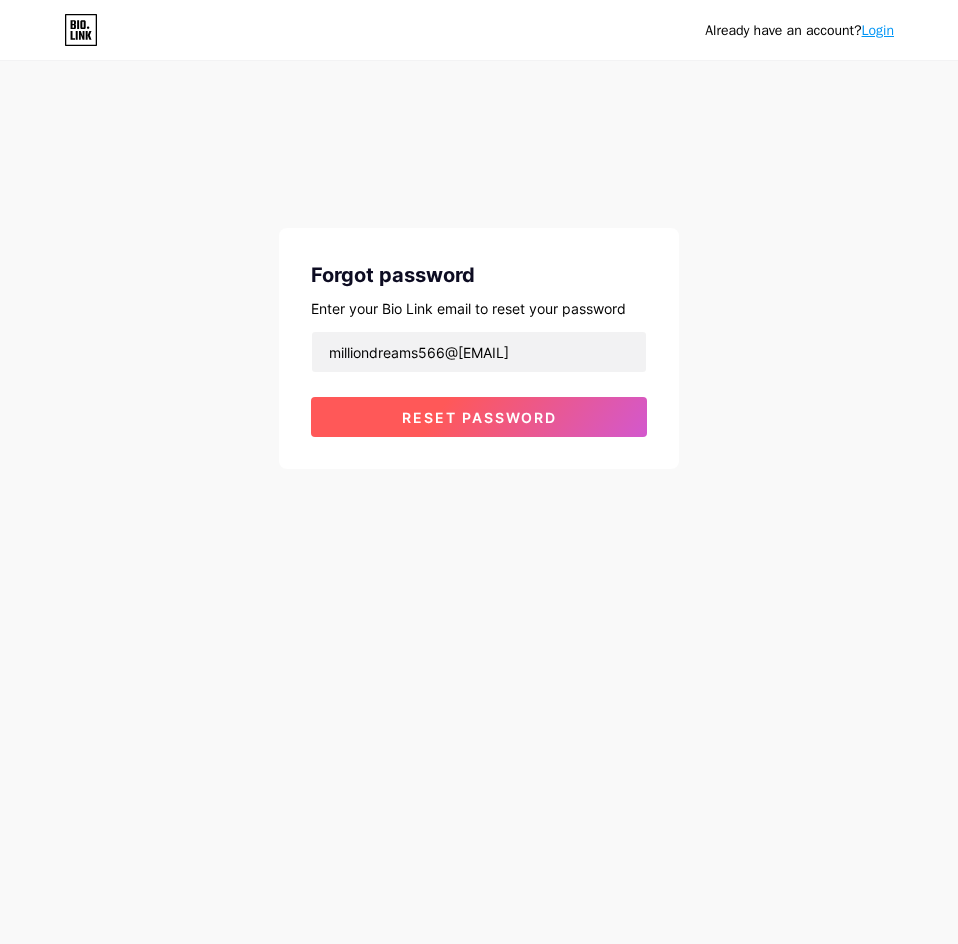 click on "Reset password" at bounding box center [479, 417] 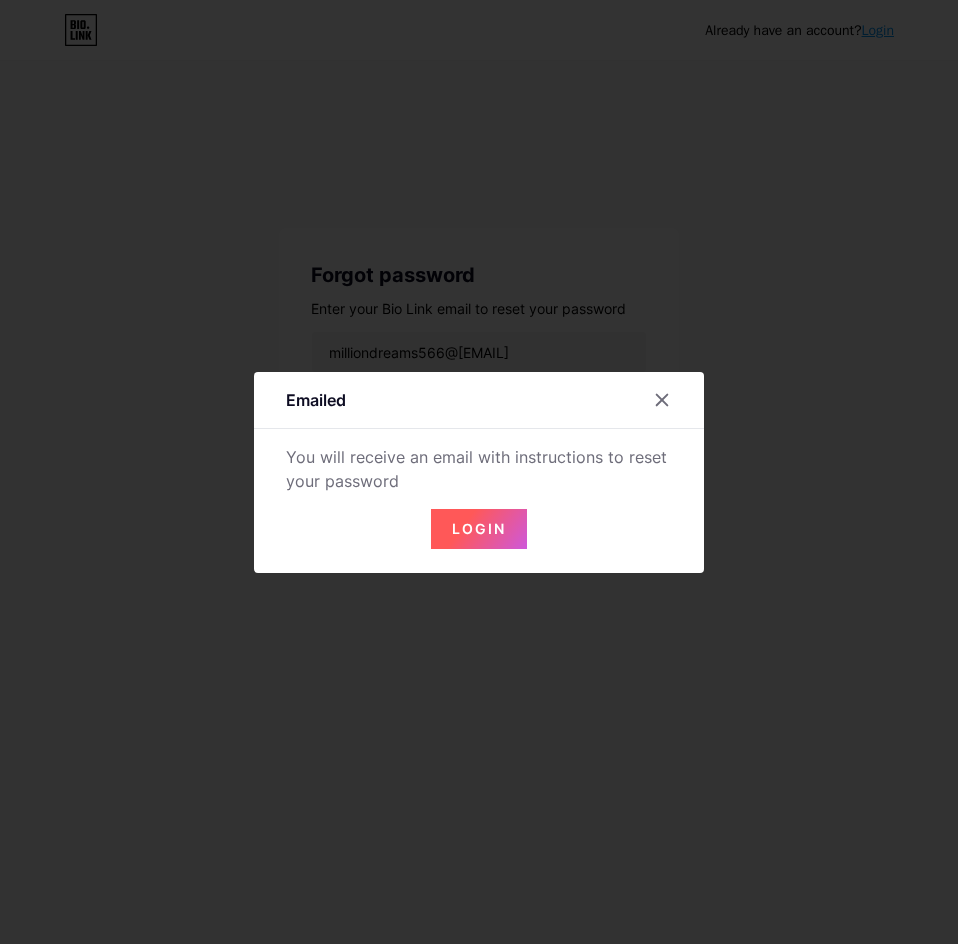 click on "Login" at bounding box center (479, 528) 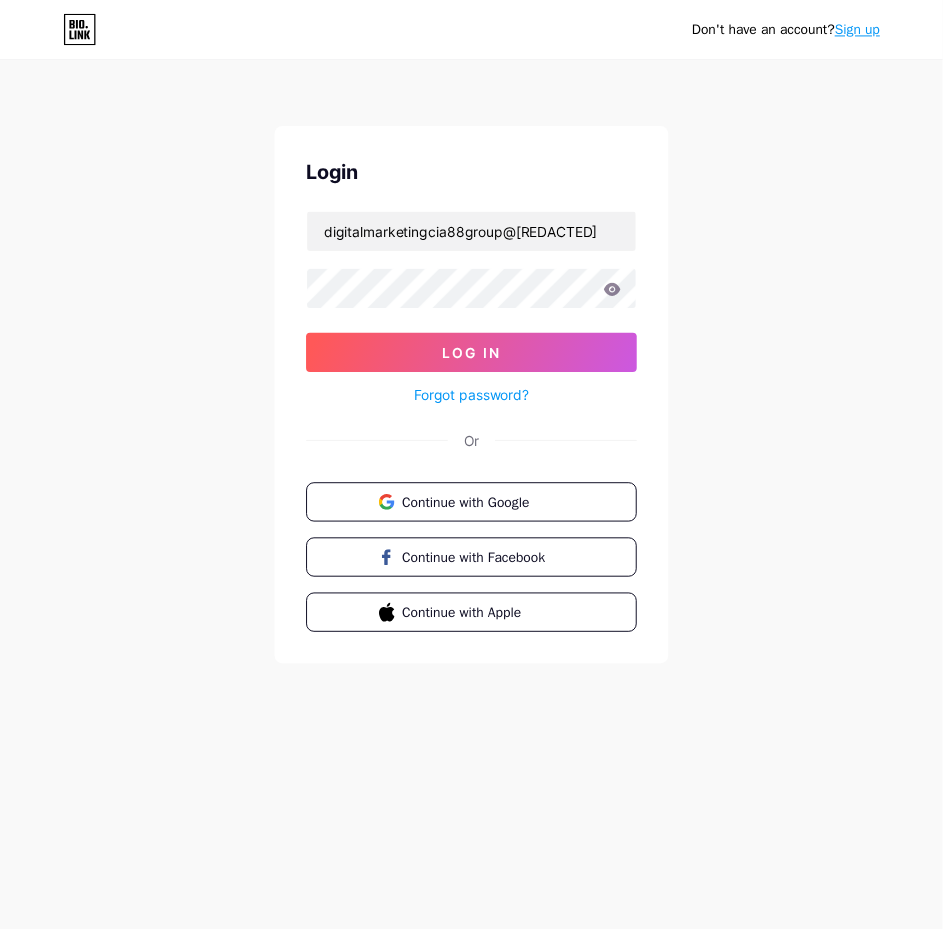 scroll, scrollTop: 0, scrollLeft: 0, axis: both 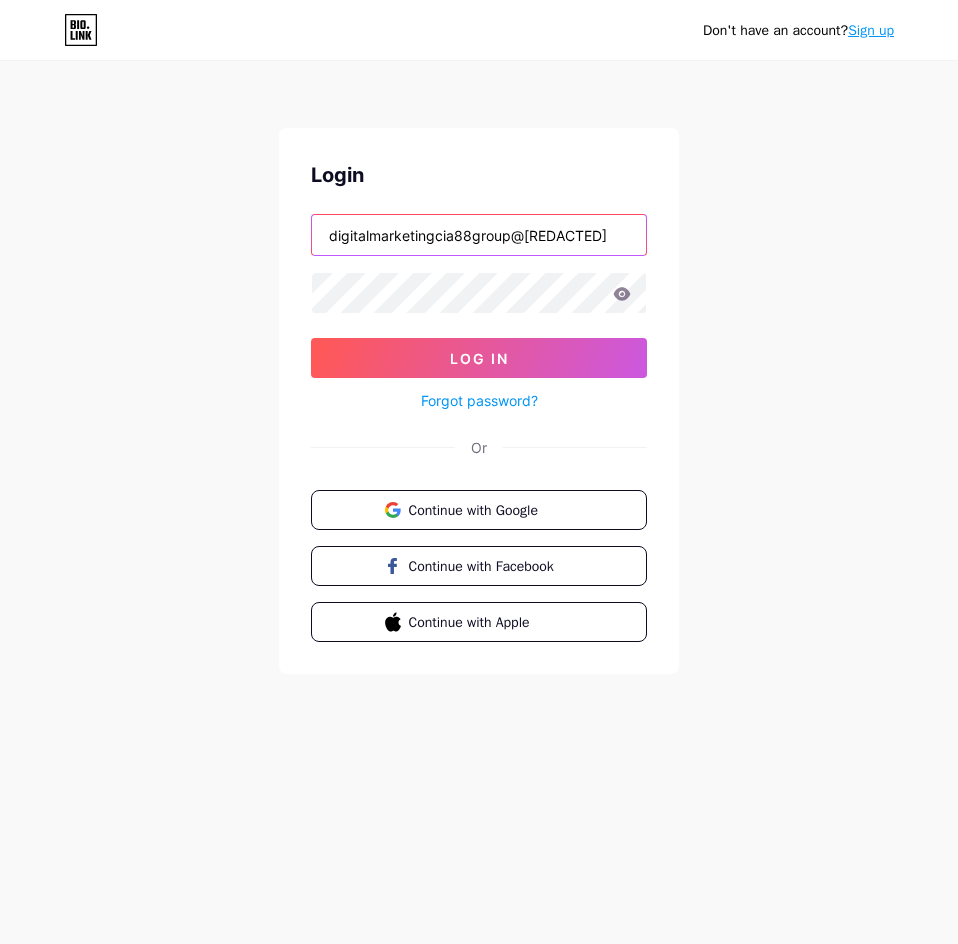 click on "digitalmarketingcia88group@[EMAIL]" at bounding box center (479, 235) 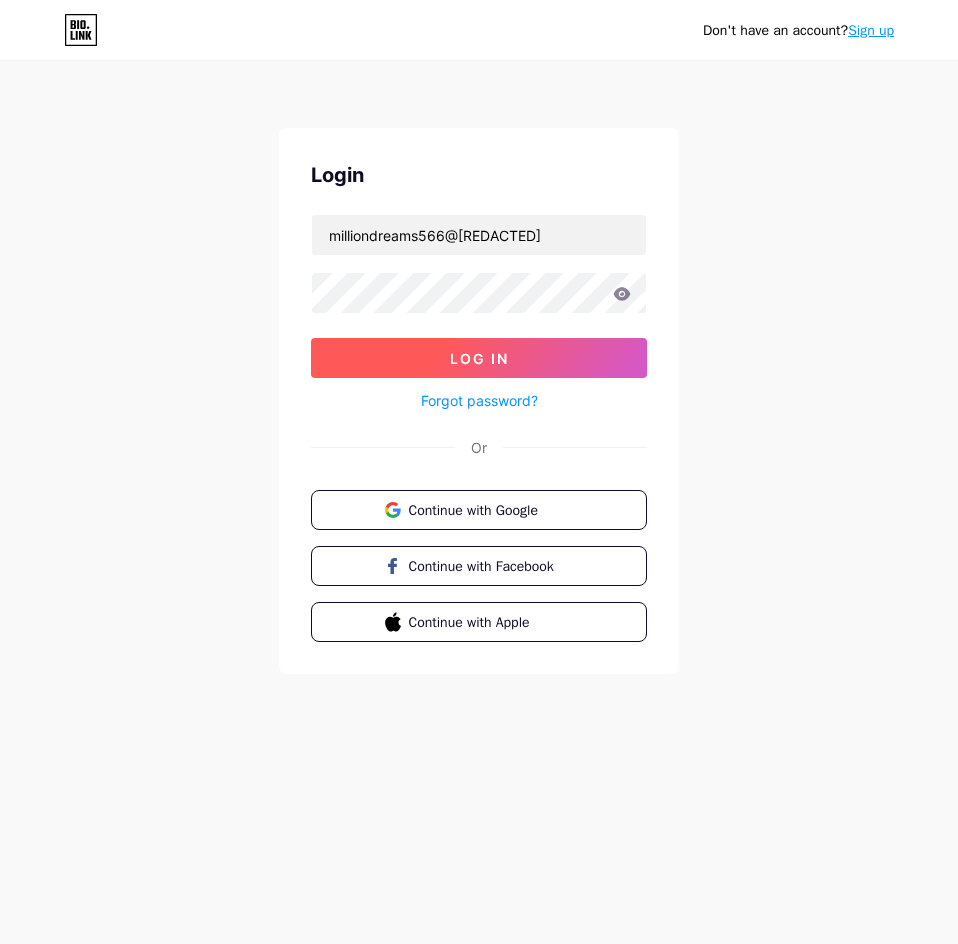 click on "Log In" at bounding box center (479, 358) 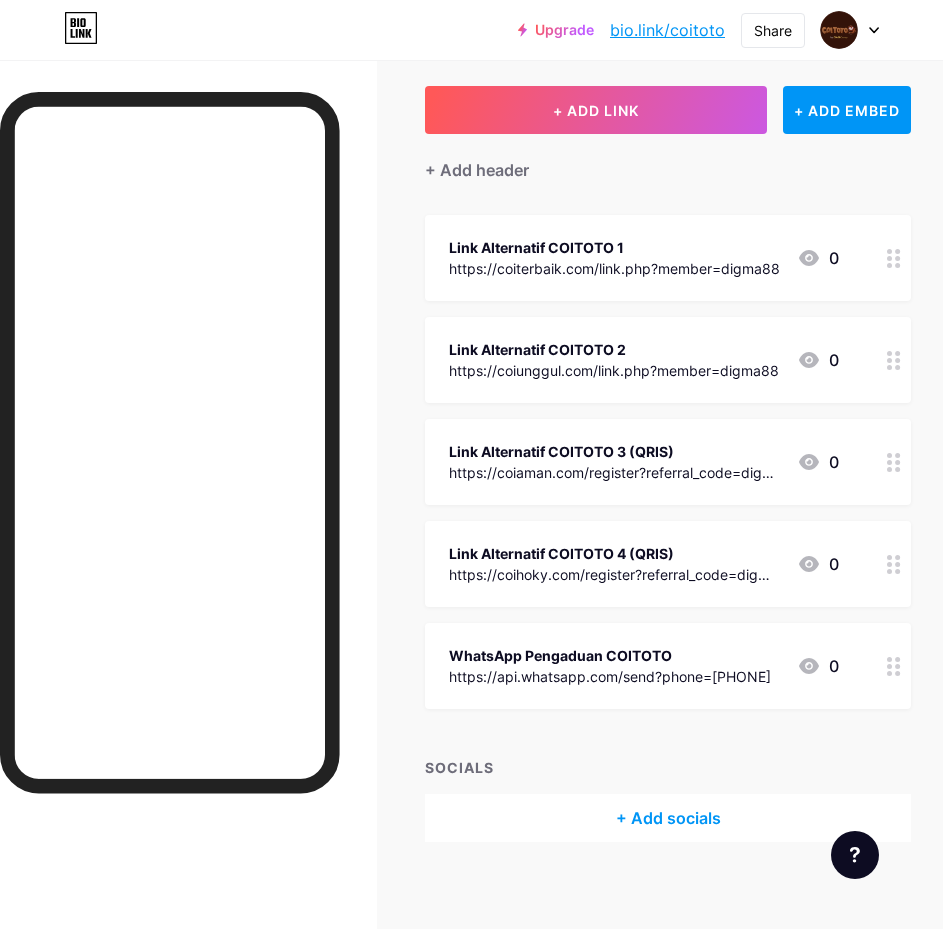 scroll, scrollTop: 112, scrollLeft: 0, axis: vertical 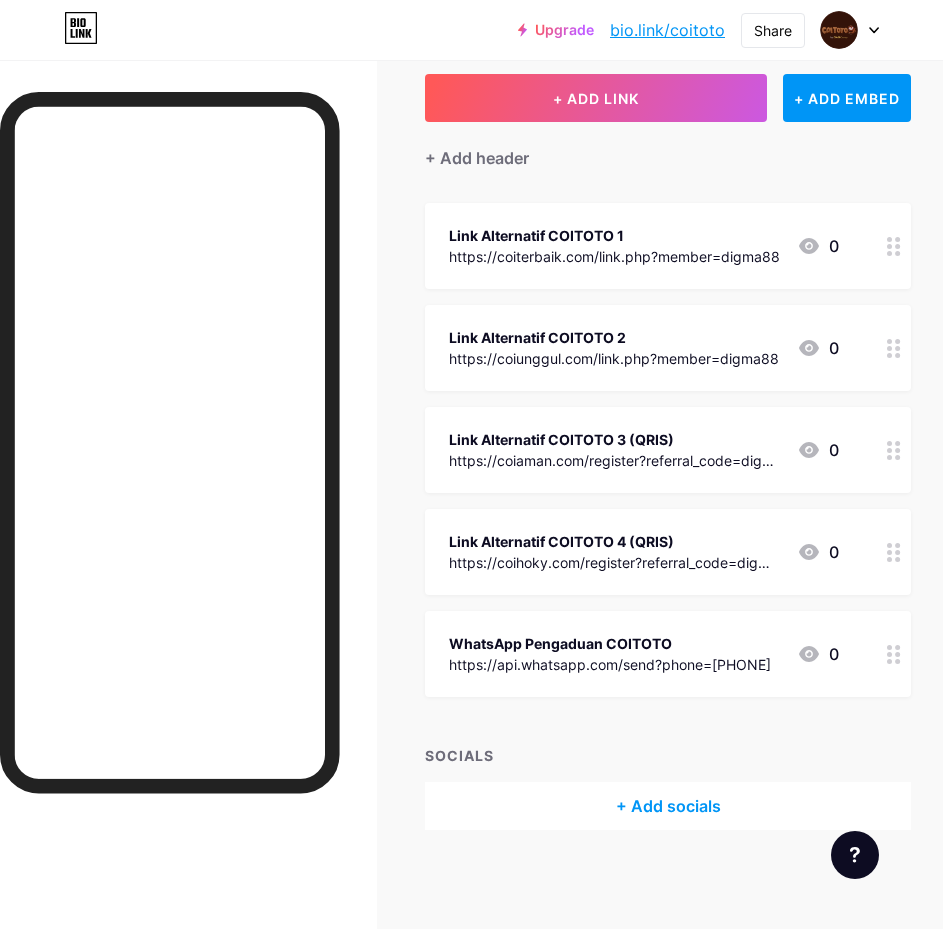 click on "https://coiterbaik.com/link.php?member=digma88" at bounding box center [614, 256] 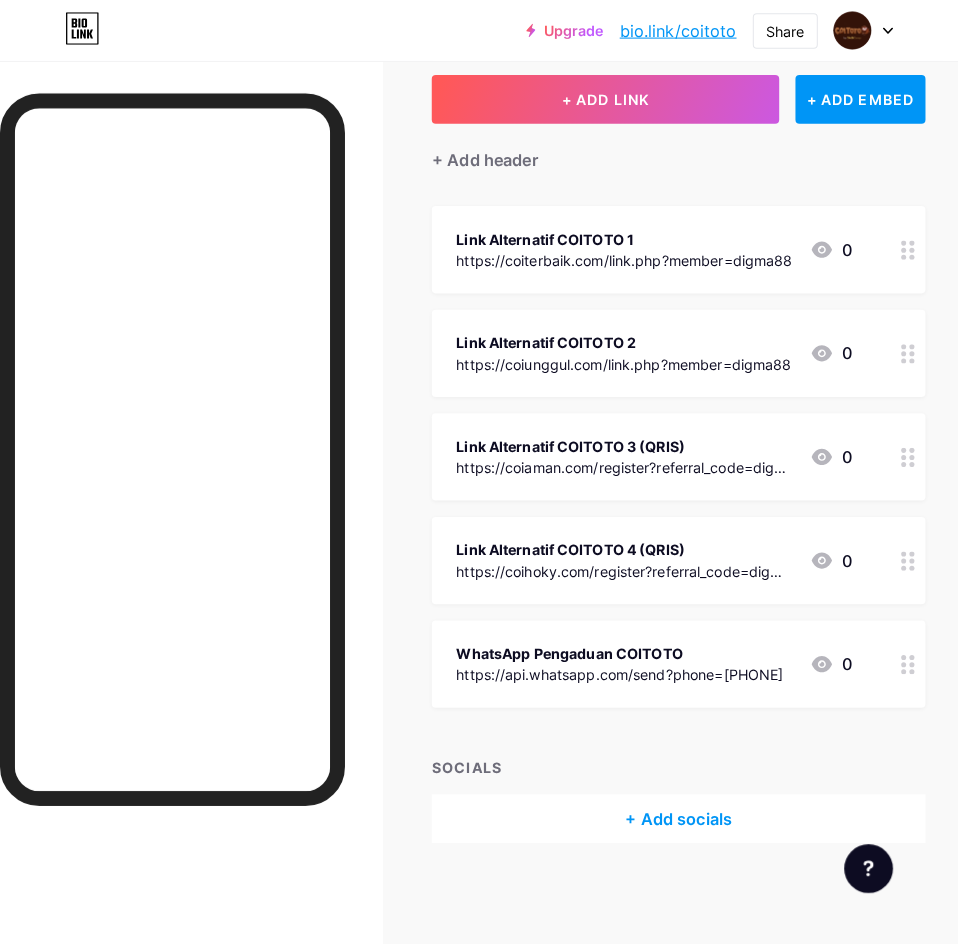 scroll, scrollTop: 97, scrollLeft: 0, axis: vertical 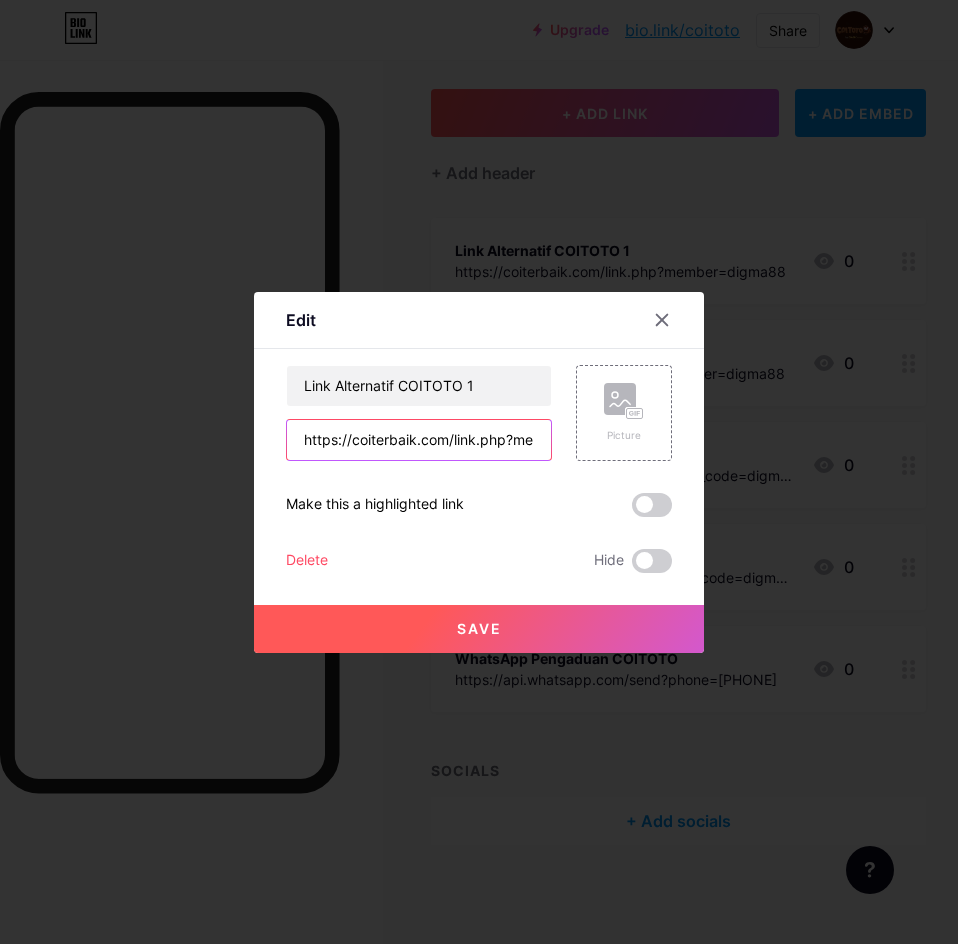 click on "https://coiterbaik.com/link.php?member=digma88" at bounding box center (419, 440) 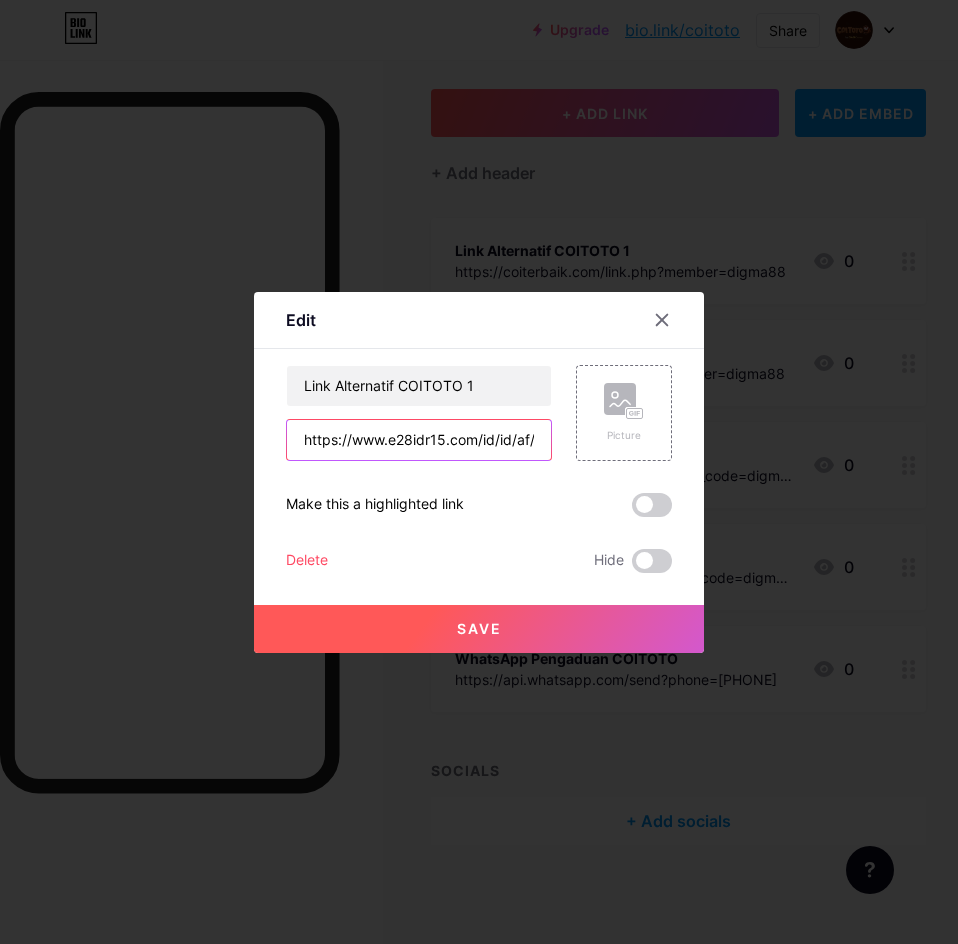 scroll, scrollTop: 0, scrollLeft: 136, axis: horizontal 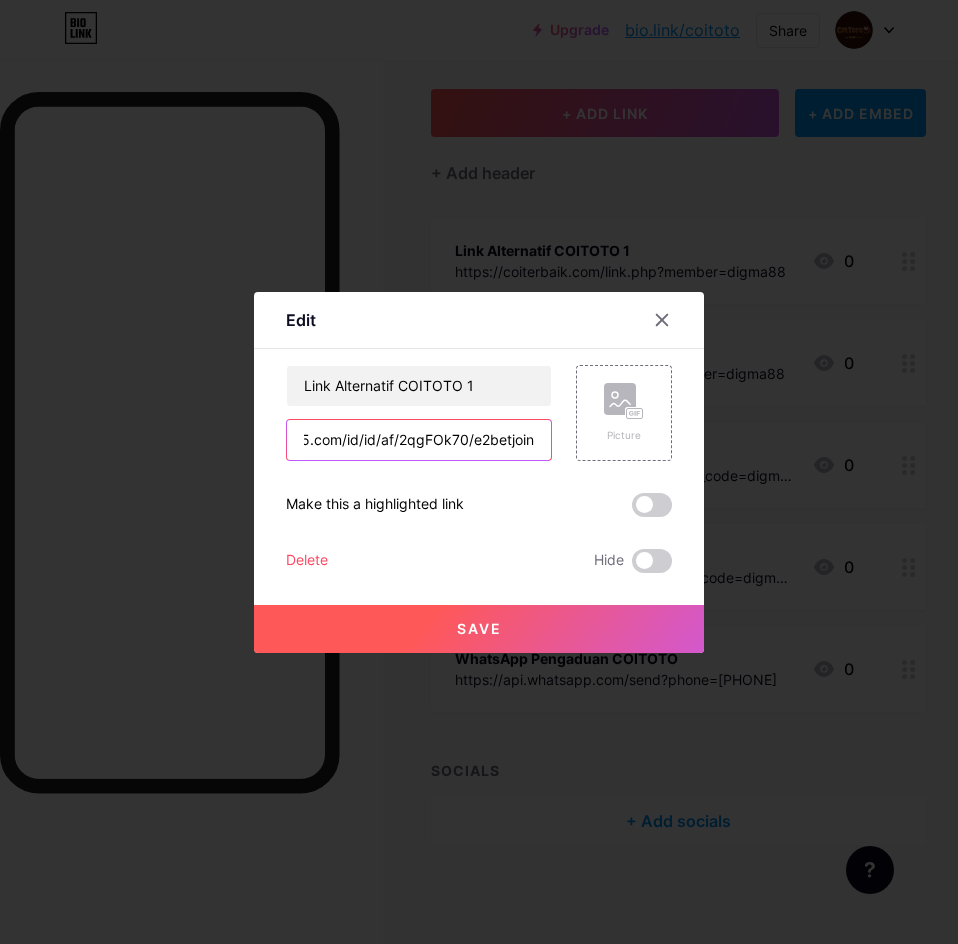 type on "https://www.e28idr15.com/id/id/af/2qgFOk70/e2betjoin" 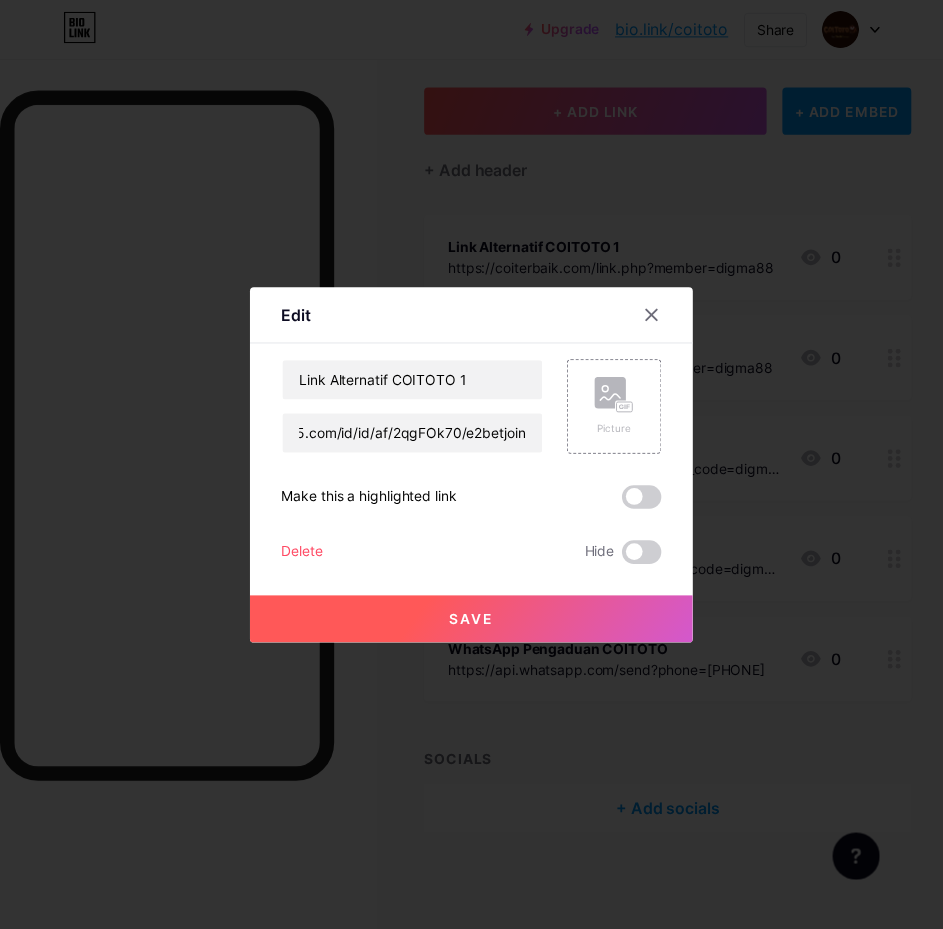 scroll, scrollTop: 0, scrollLeft: 0, axis: both 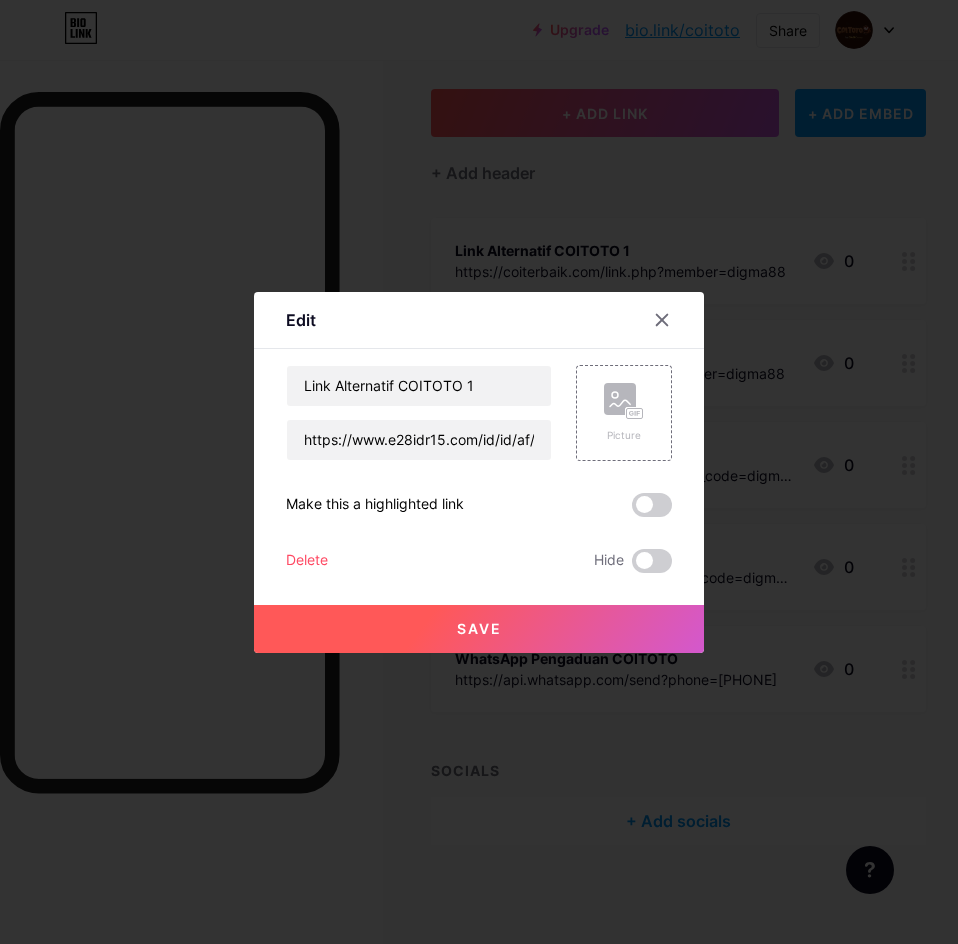 click on "Save" at bounding box center (479, 628) 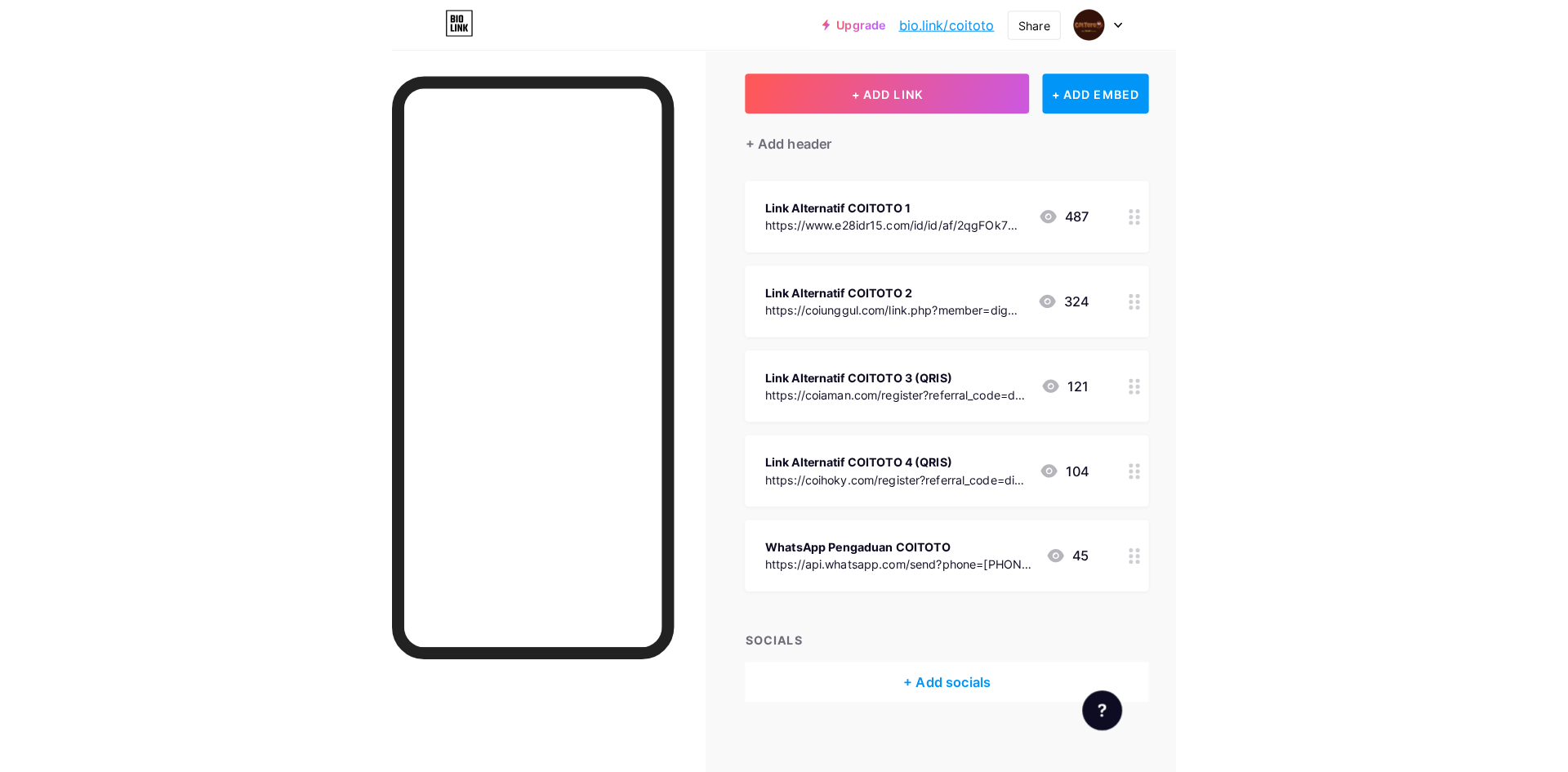 scroll, scrollTop: 78, scrollLeft: 0, axis: vertical 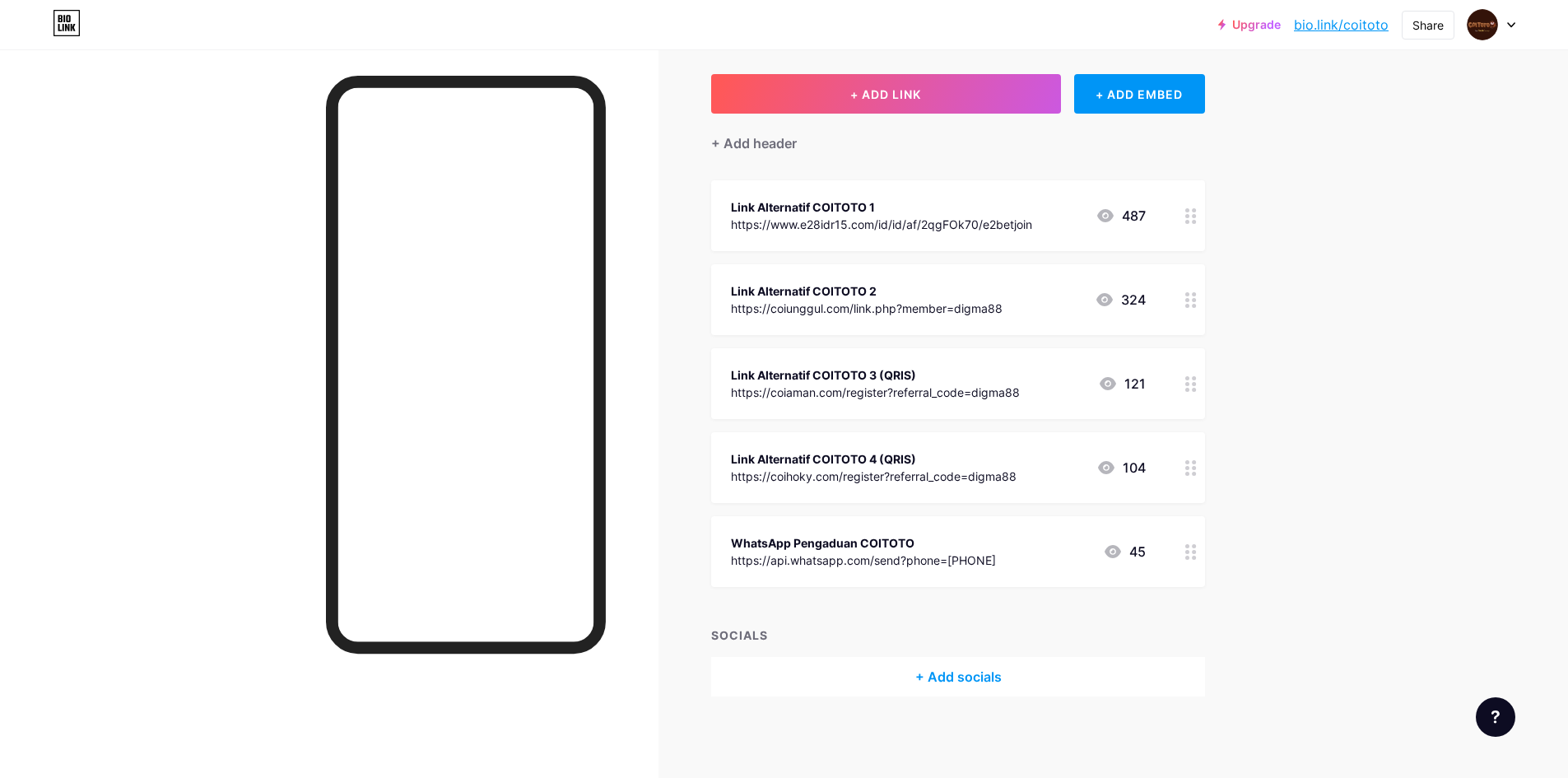 click on "Link Alternatif COITOTO 2" at bounding box center (867, 291) 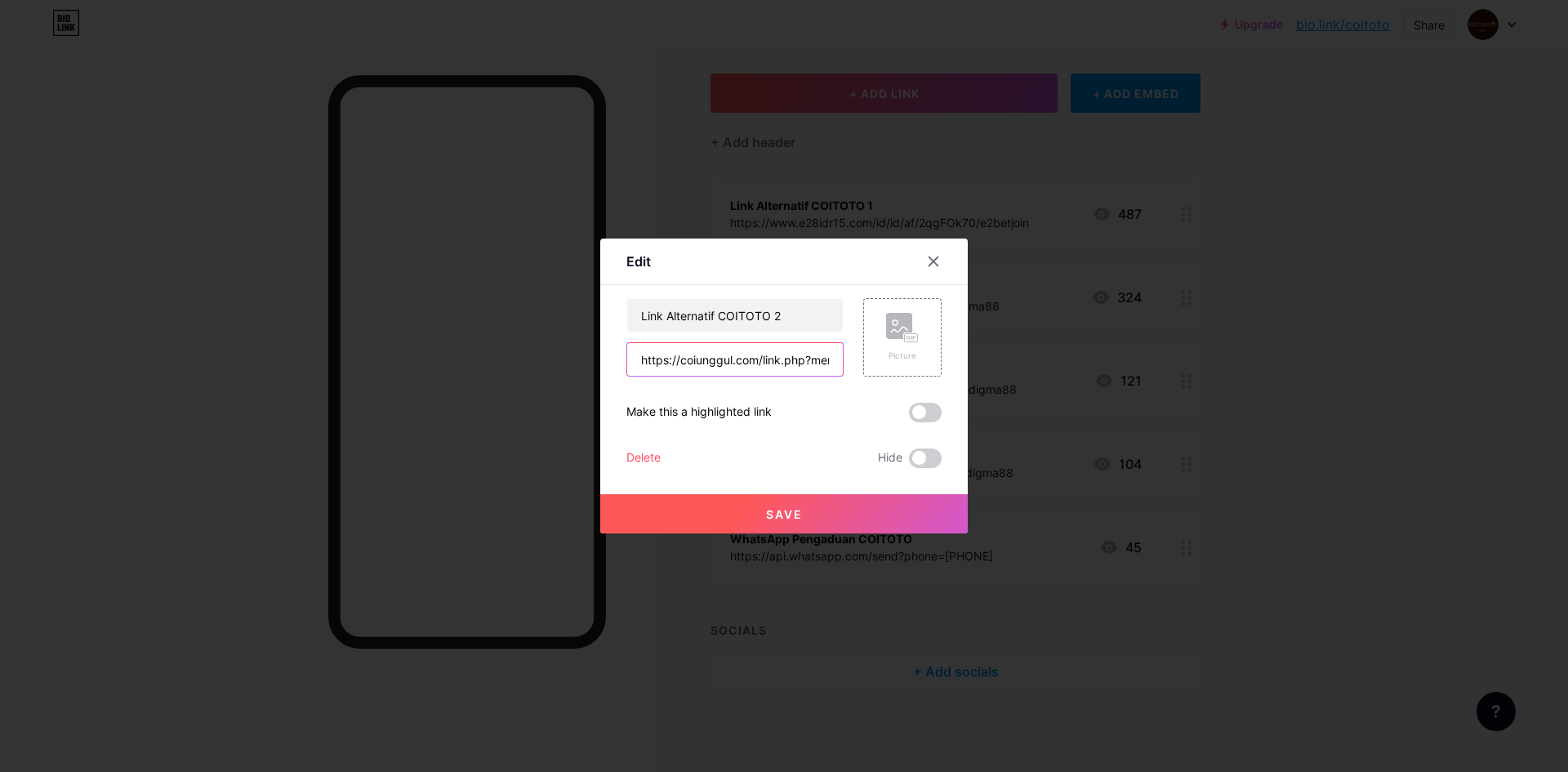 click on "https://coiunggul.com/link.php?member=digma88" at bounding box center [735, 359] 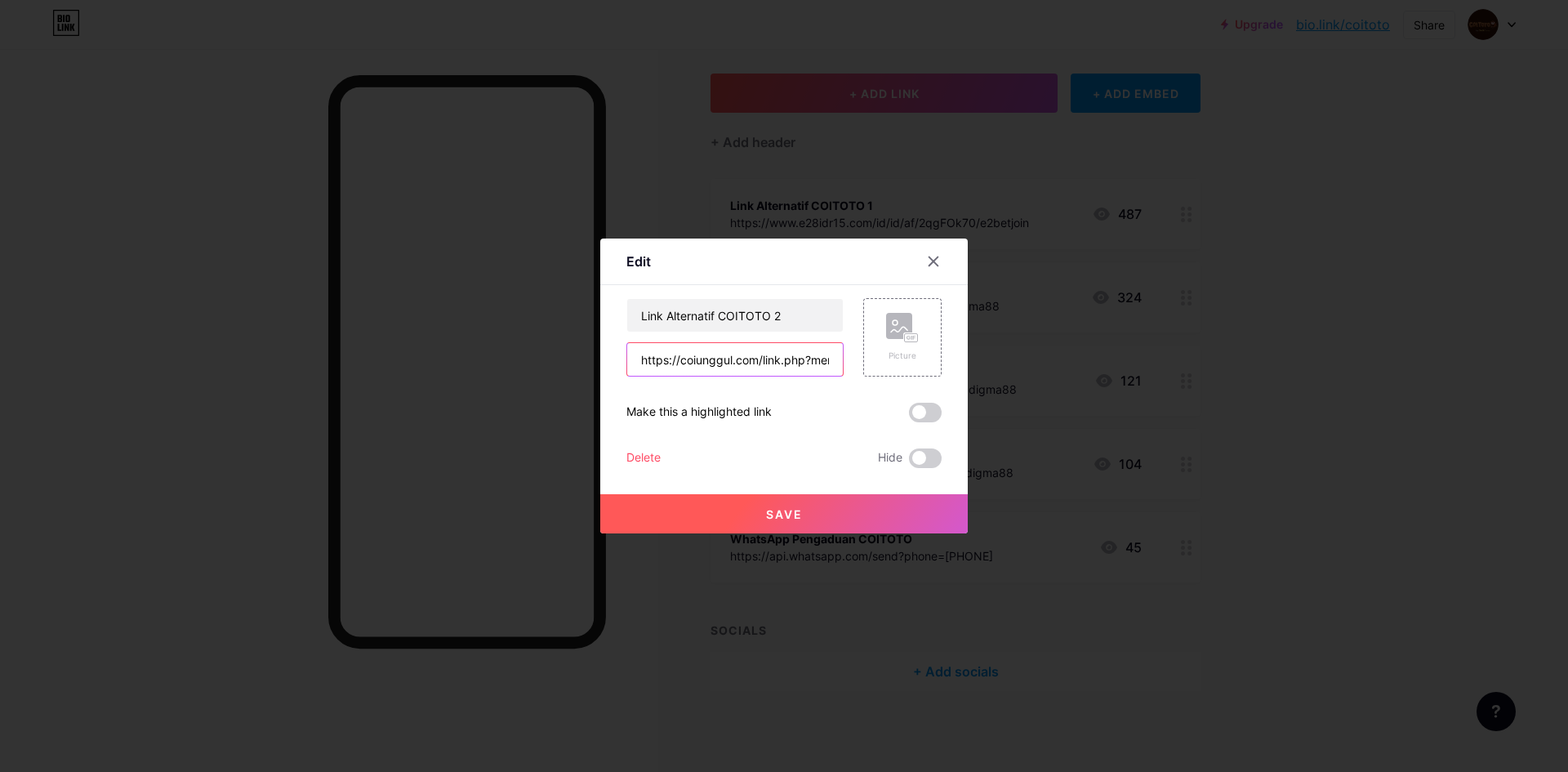 paste on "www.e28idr15.com/id/id/af/2qgFOk70/e2betjoin" 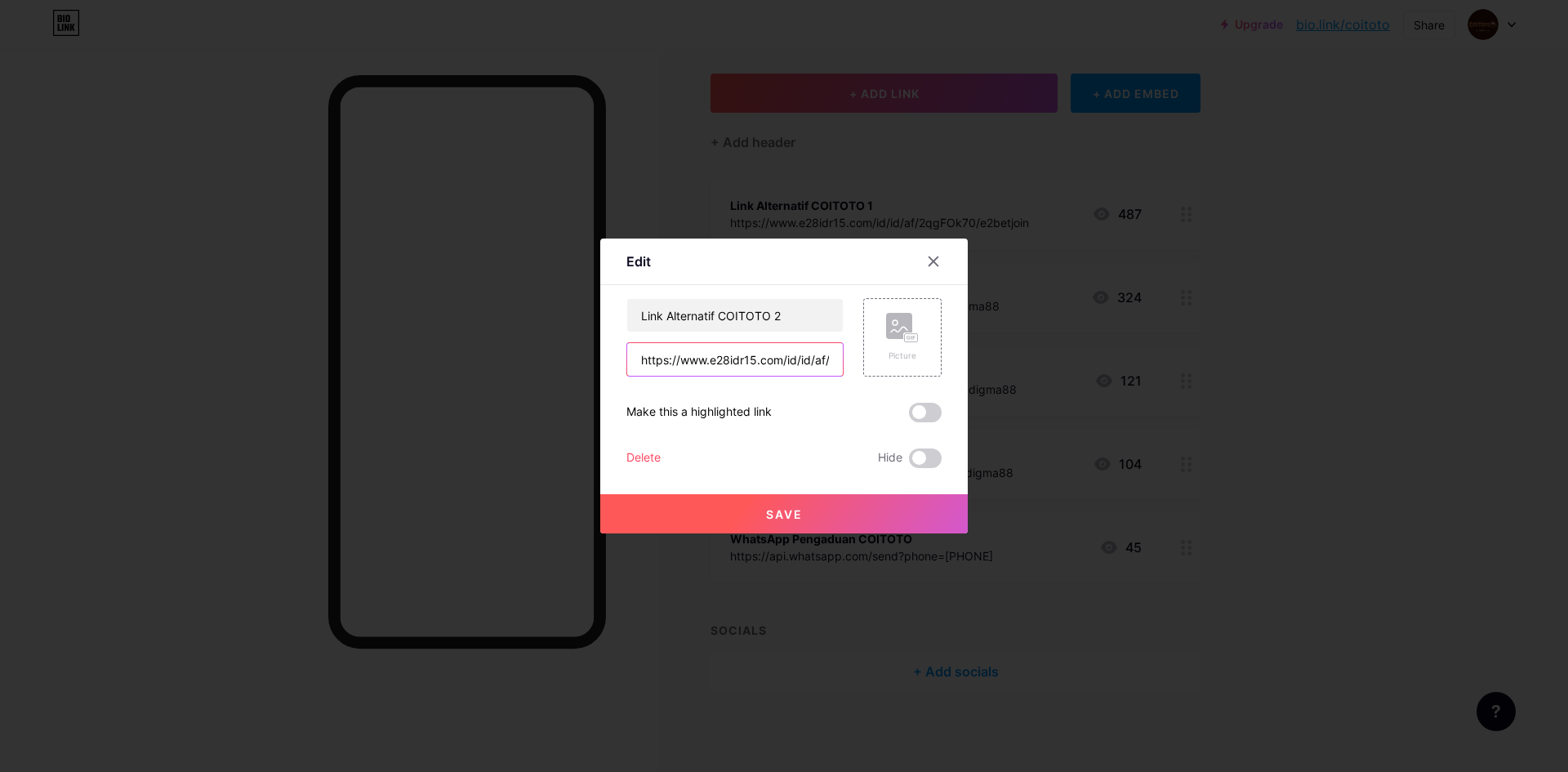 scroll, scrollTop: 0, scrollLeft: 111, axis: horizontal 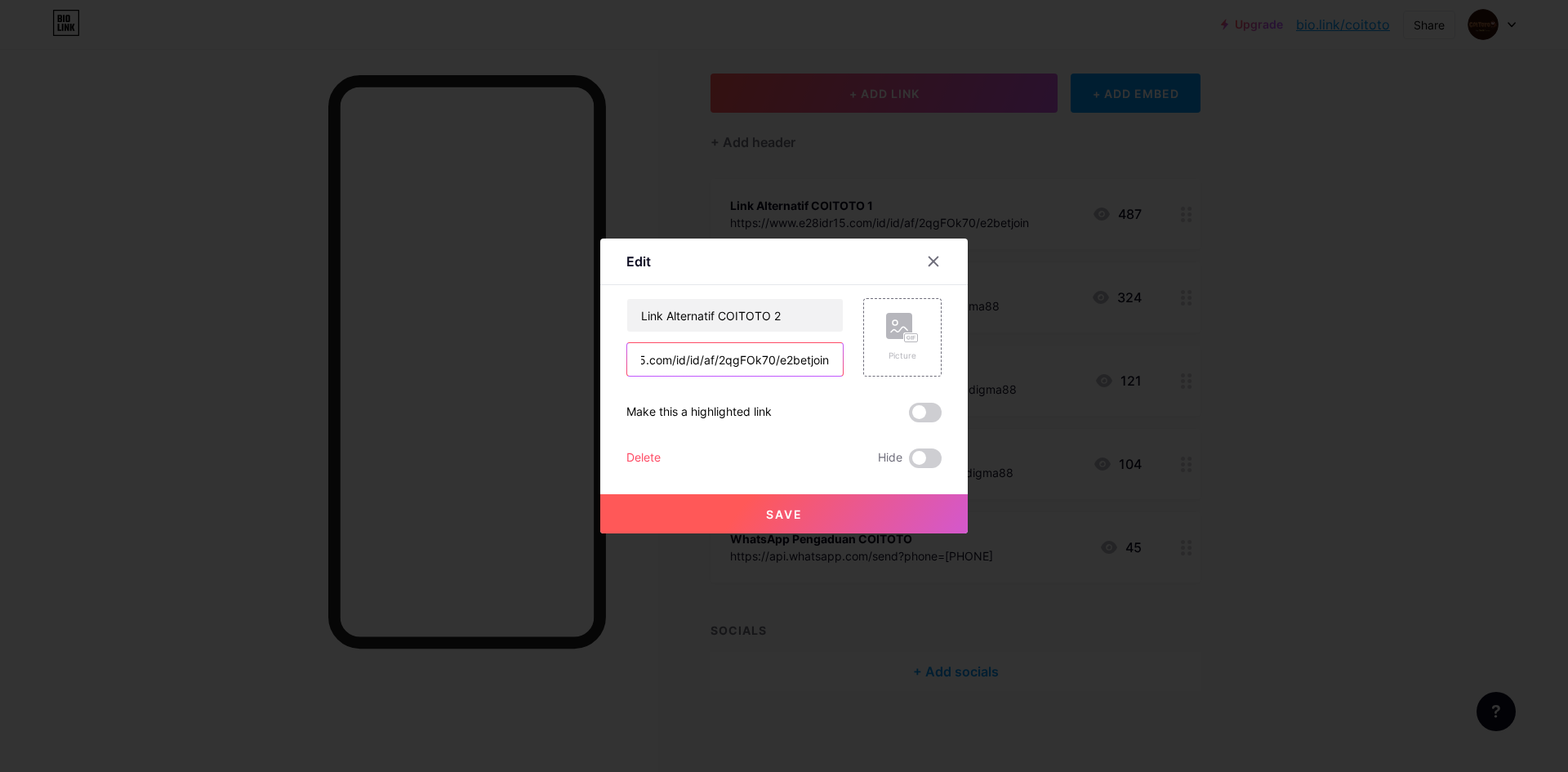 type on "https://www.e28idr15.com/id/id/af/2qgFOk70/e2betjoin" 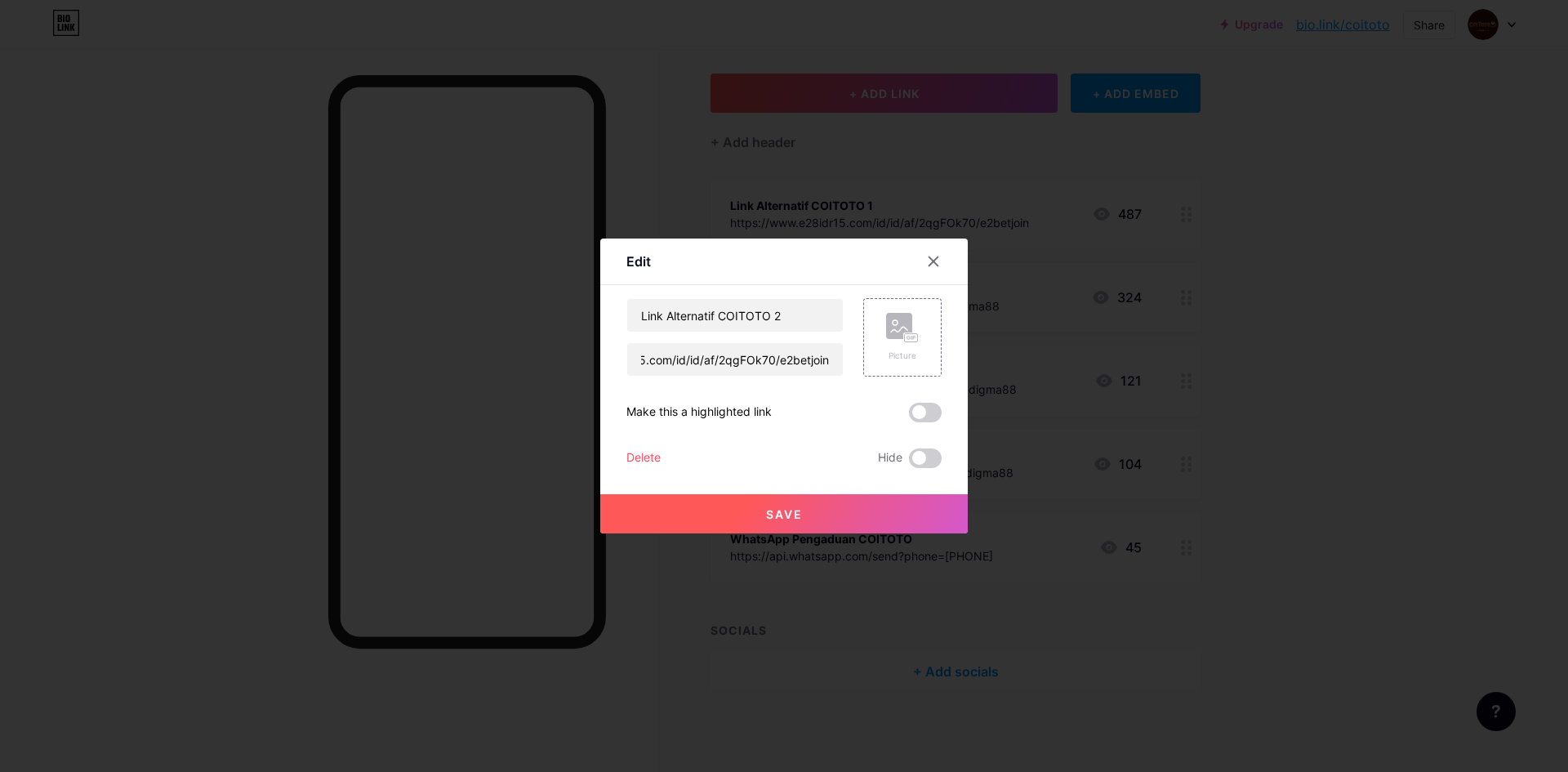 click on "Save" at bounding box center [784, 514] 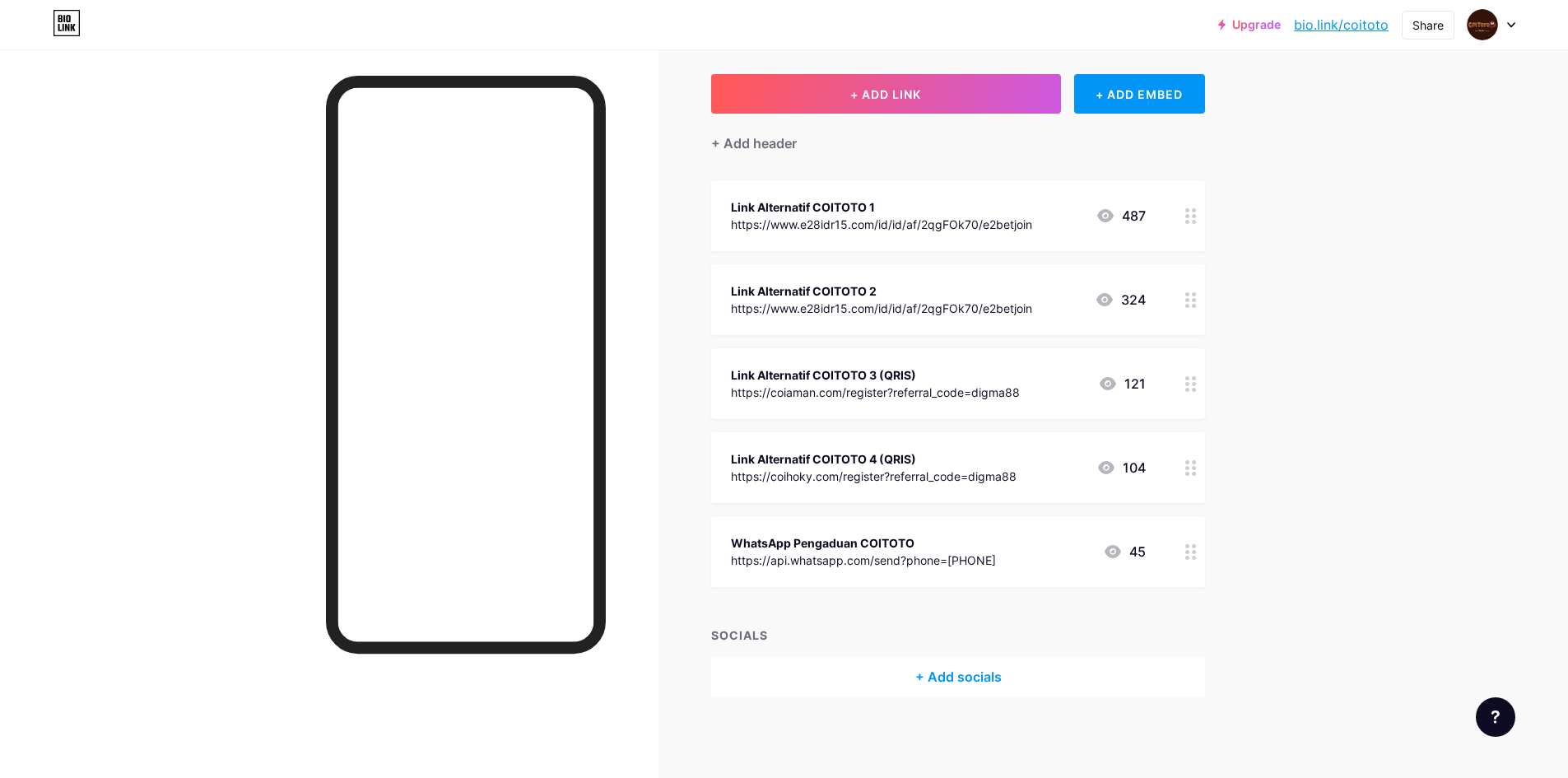 click on "https://coiaman.com/register?referral_code=digma88" at bounding box center [875, 392] 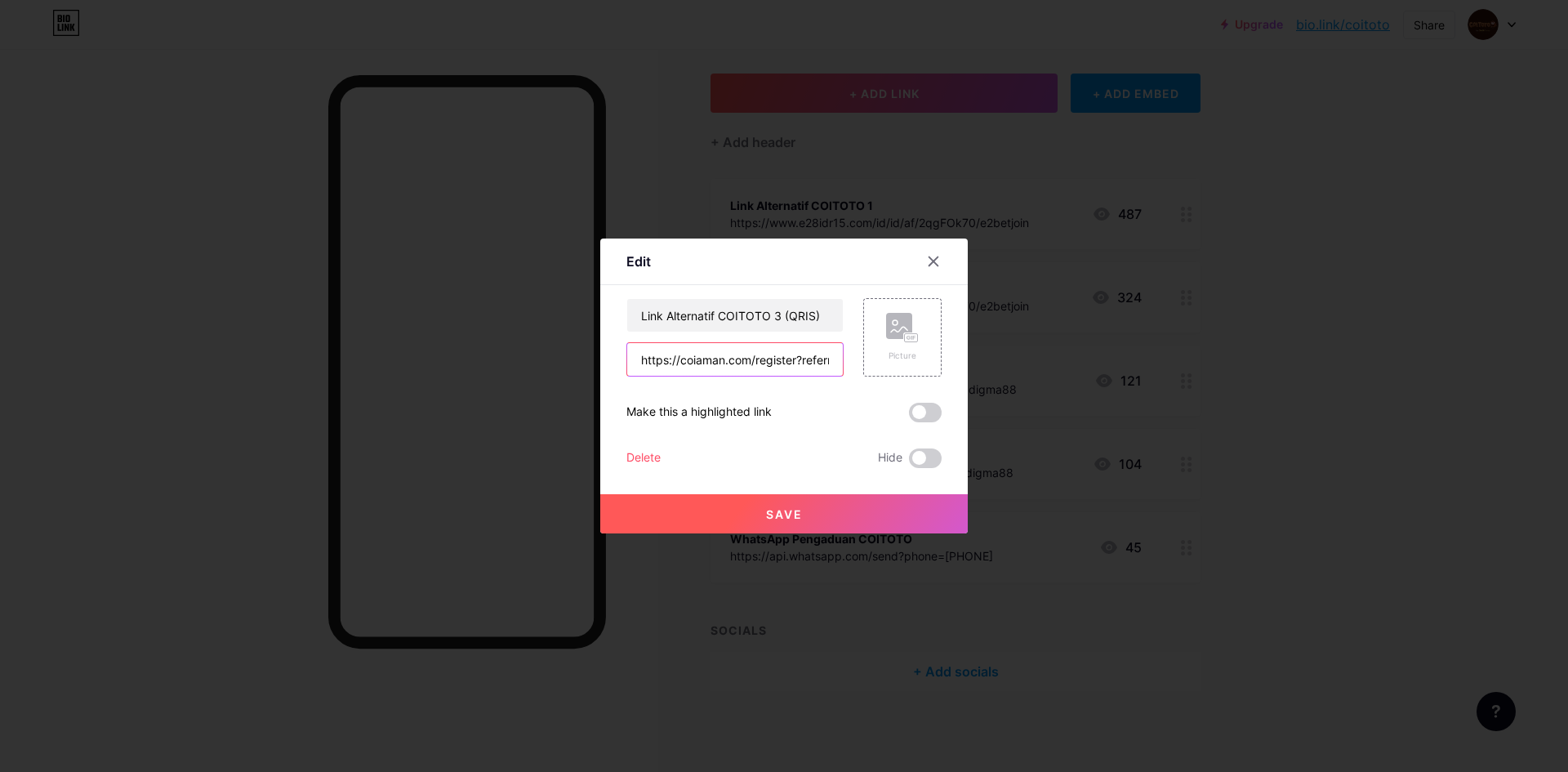 click on "https://coiaman.com/register?referral_code=digma88" at bounding box center (735, 359) 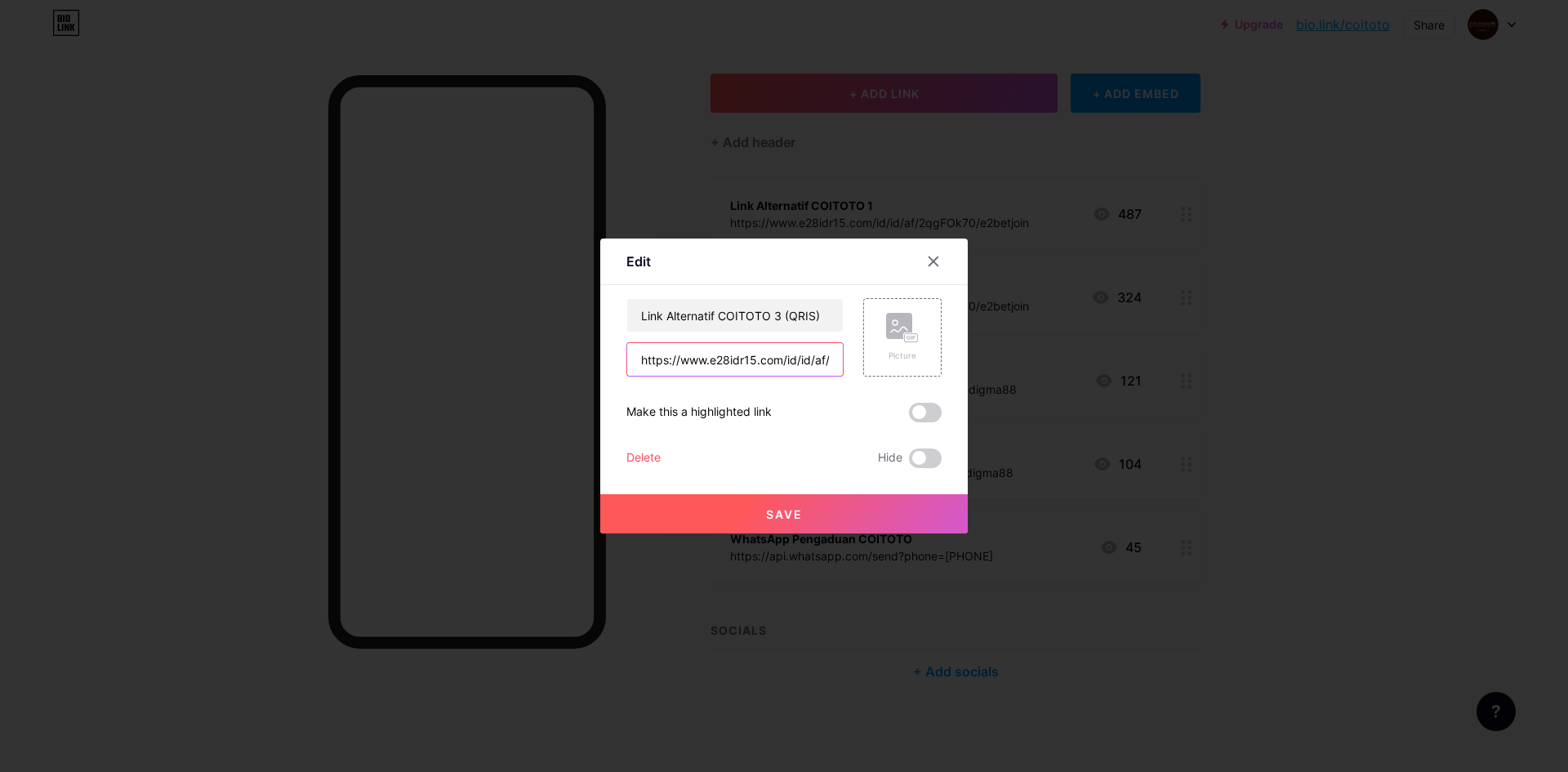 scroll, scrollTop: 0, scrollLeft: 111, axis: horizontal 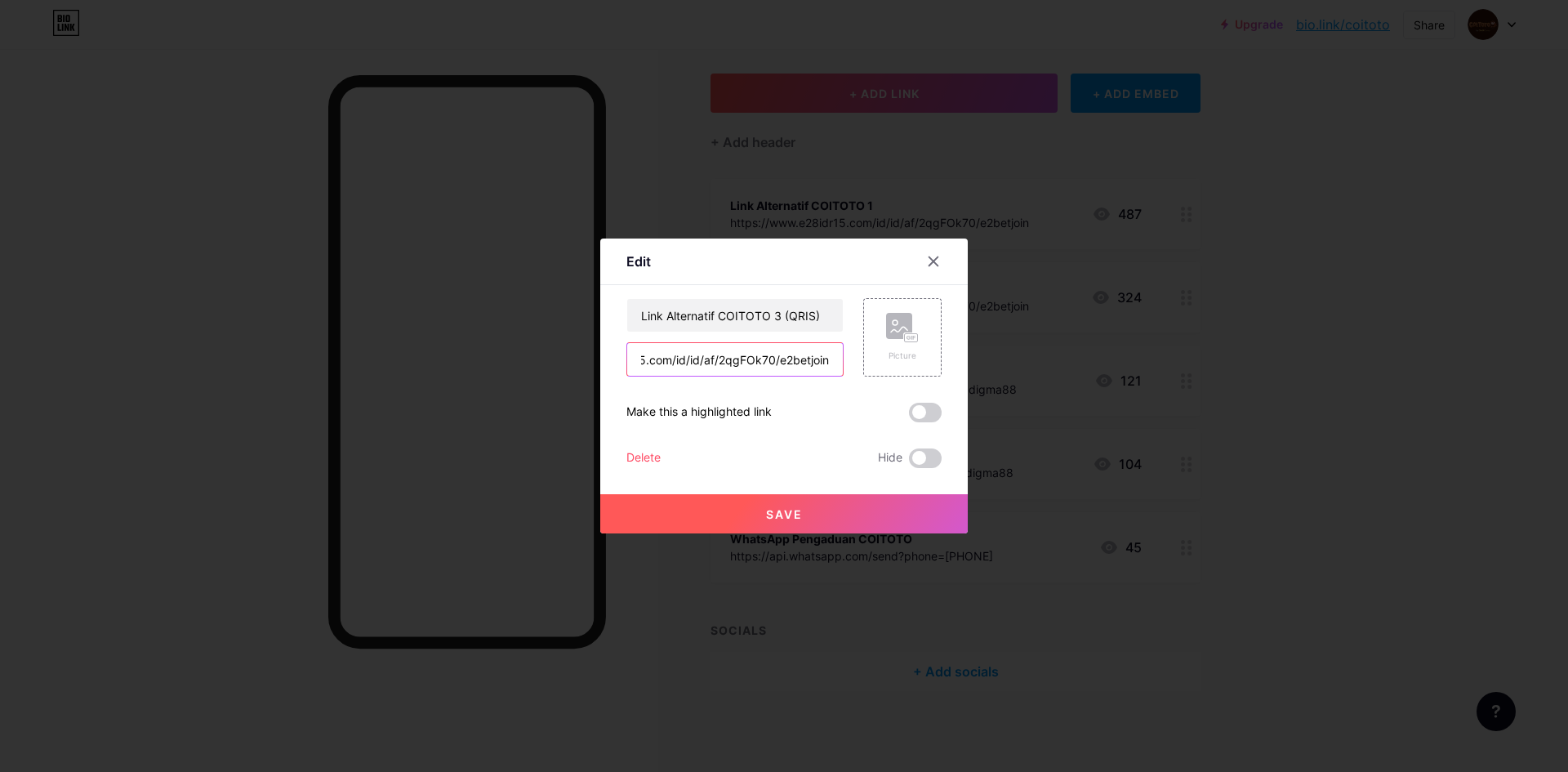 type on "https://www.e28idr15.com/id/id/af/2qgFOk70/e2betjoin" 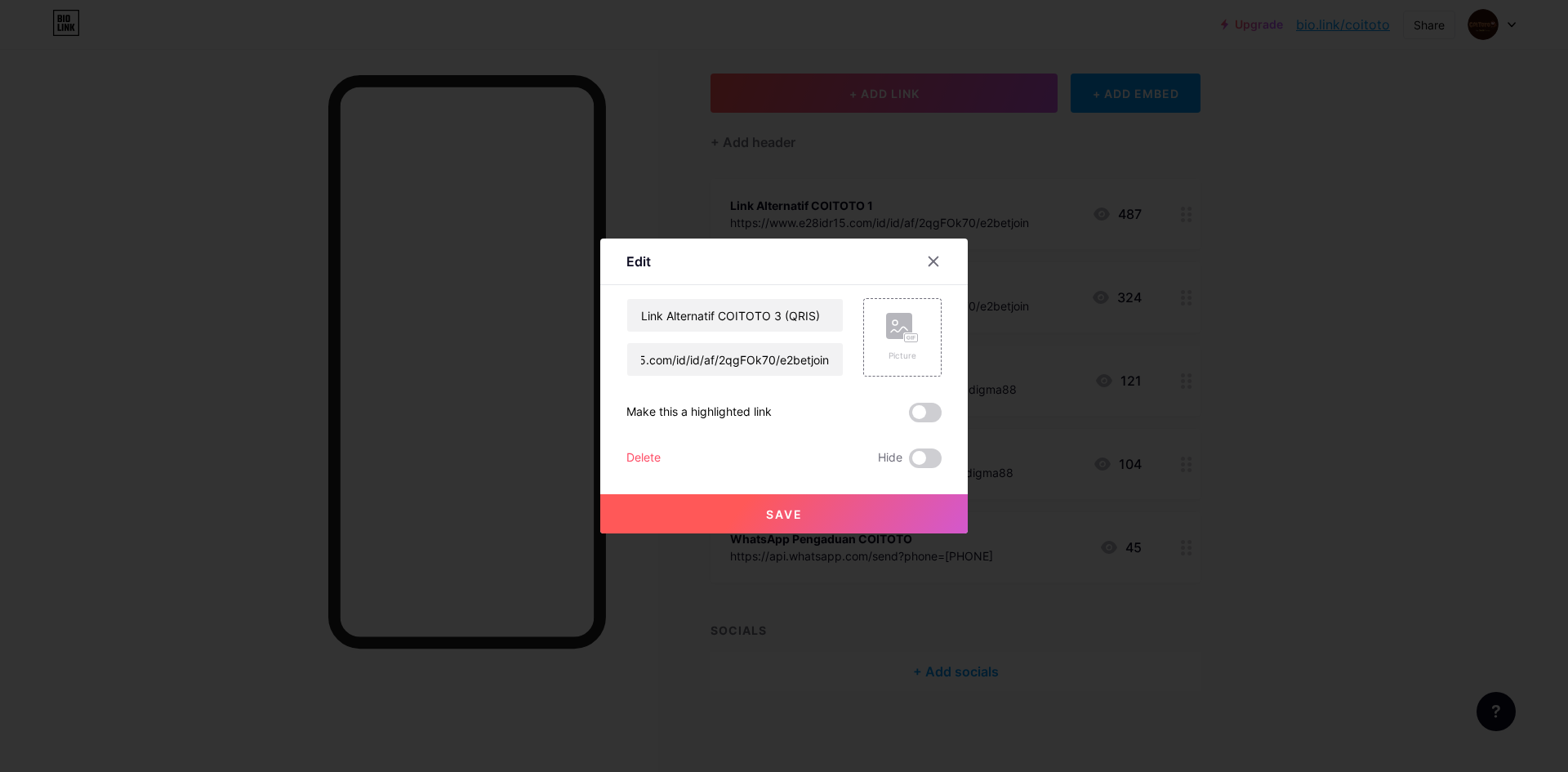 click on "Save" at bounding box center [784, 514] 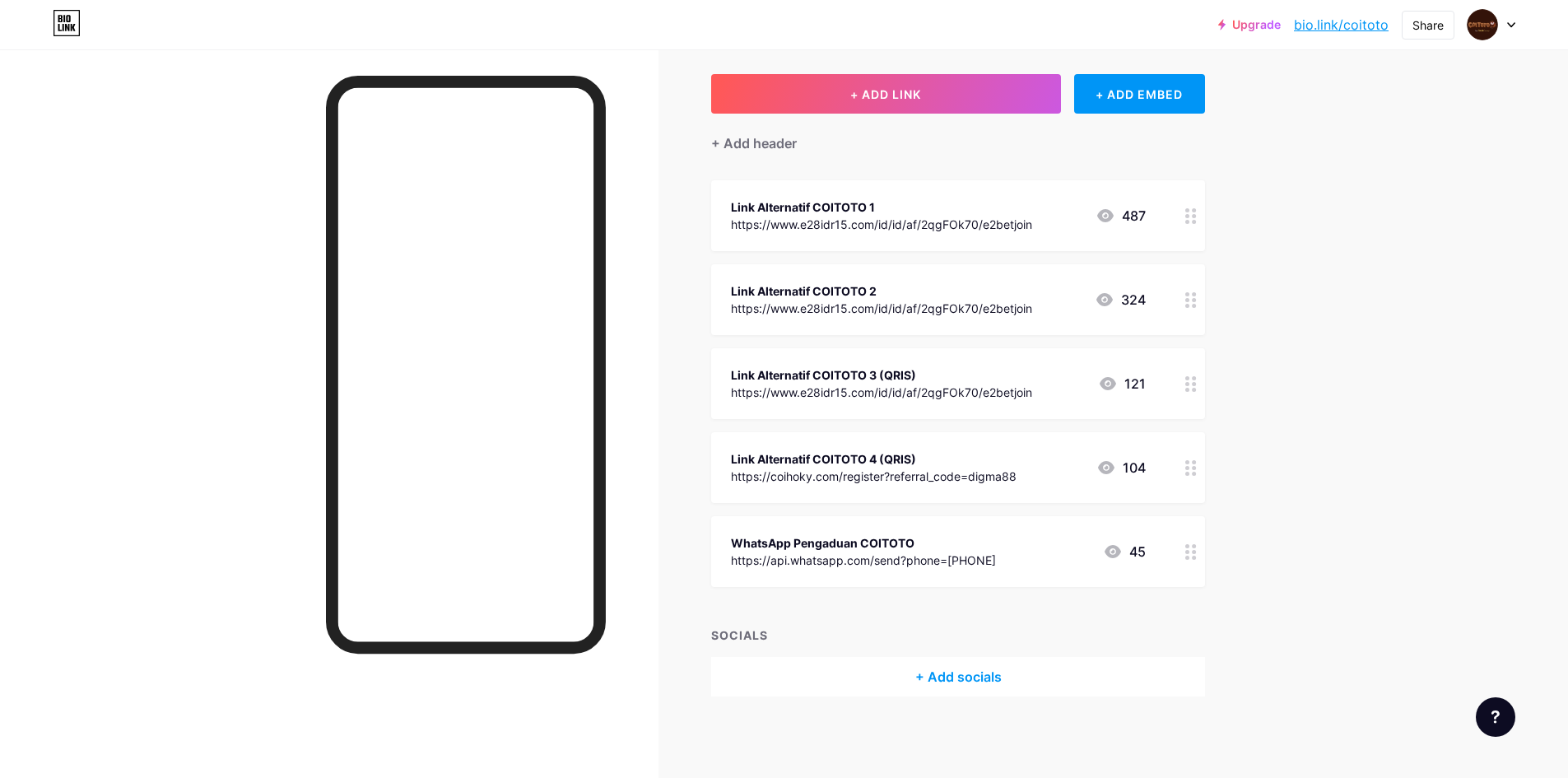 click on "Link Alternatif COITOTO 4 (QRIS)" at bounding box center (873, 459) 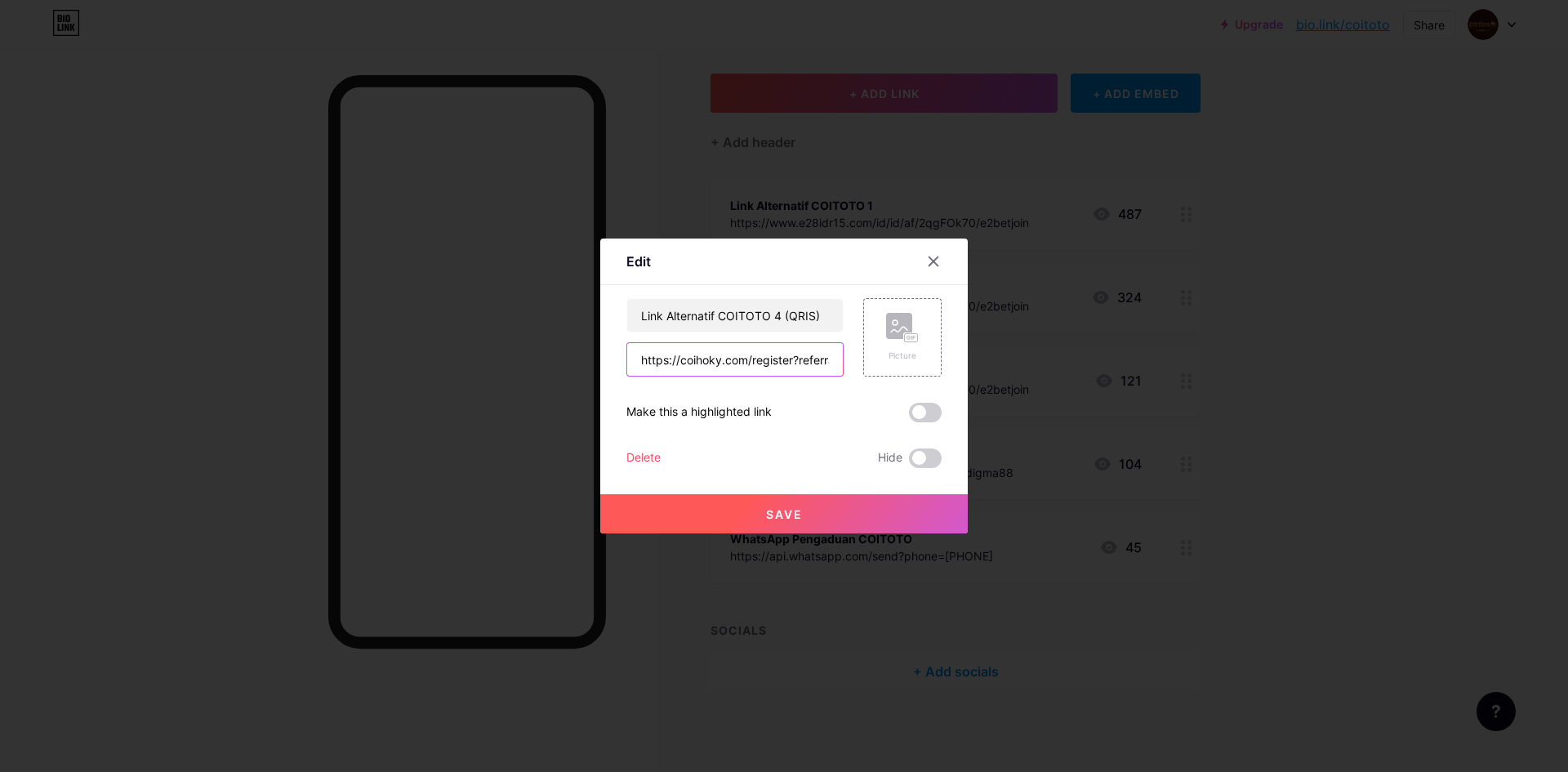 click on "https://coihoky.com/register?referral_code=digma88" at bounding box center (735, 359) 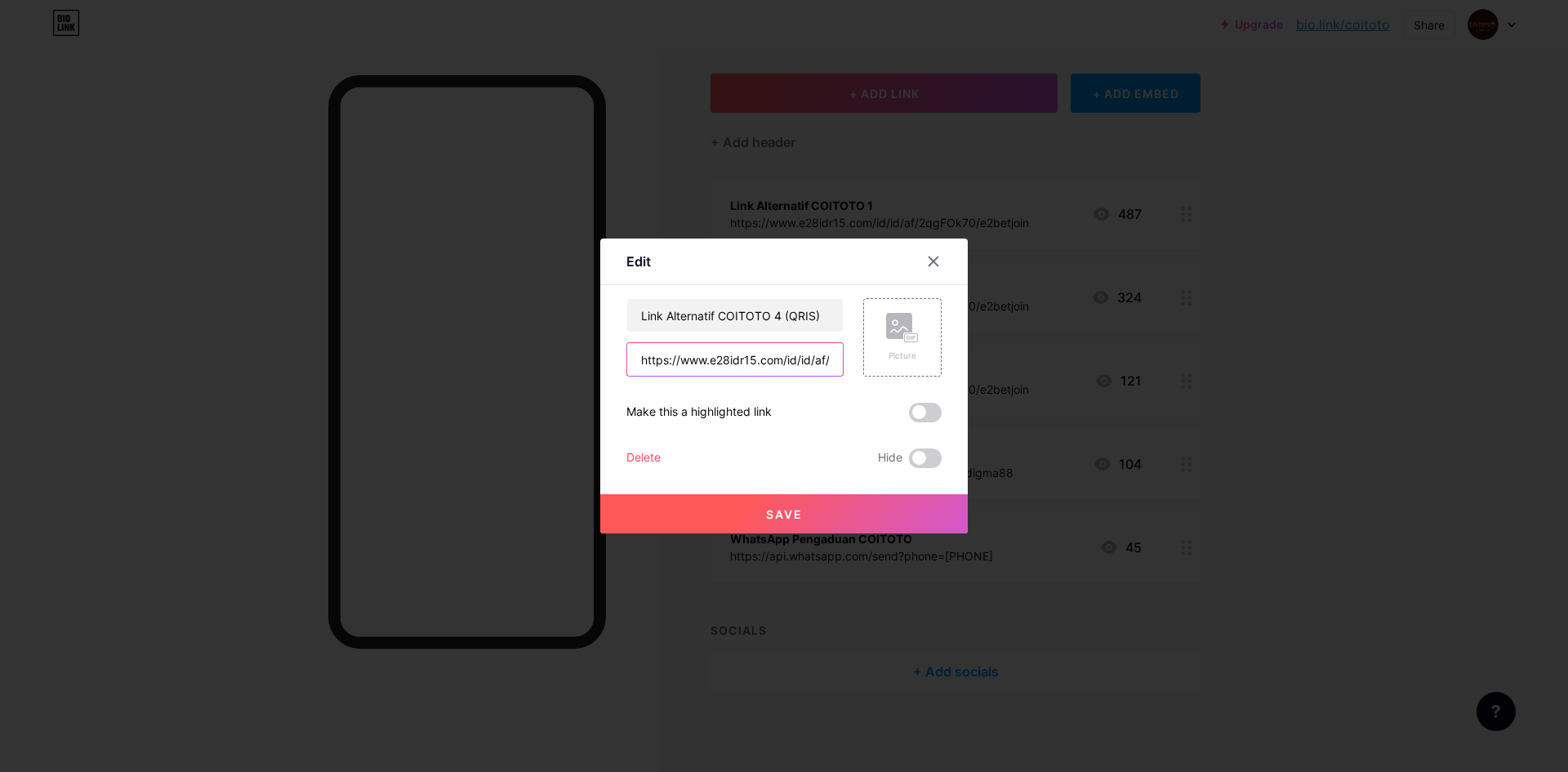 scroll, scrollTop: 0, scrollLeft: 111, axis: horizontal 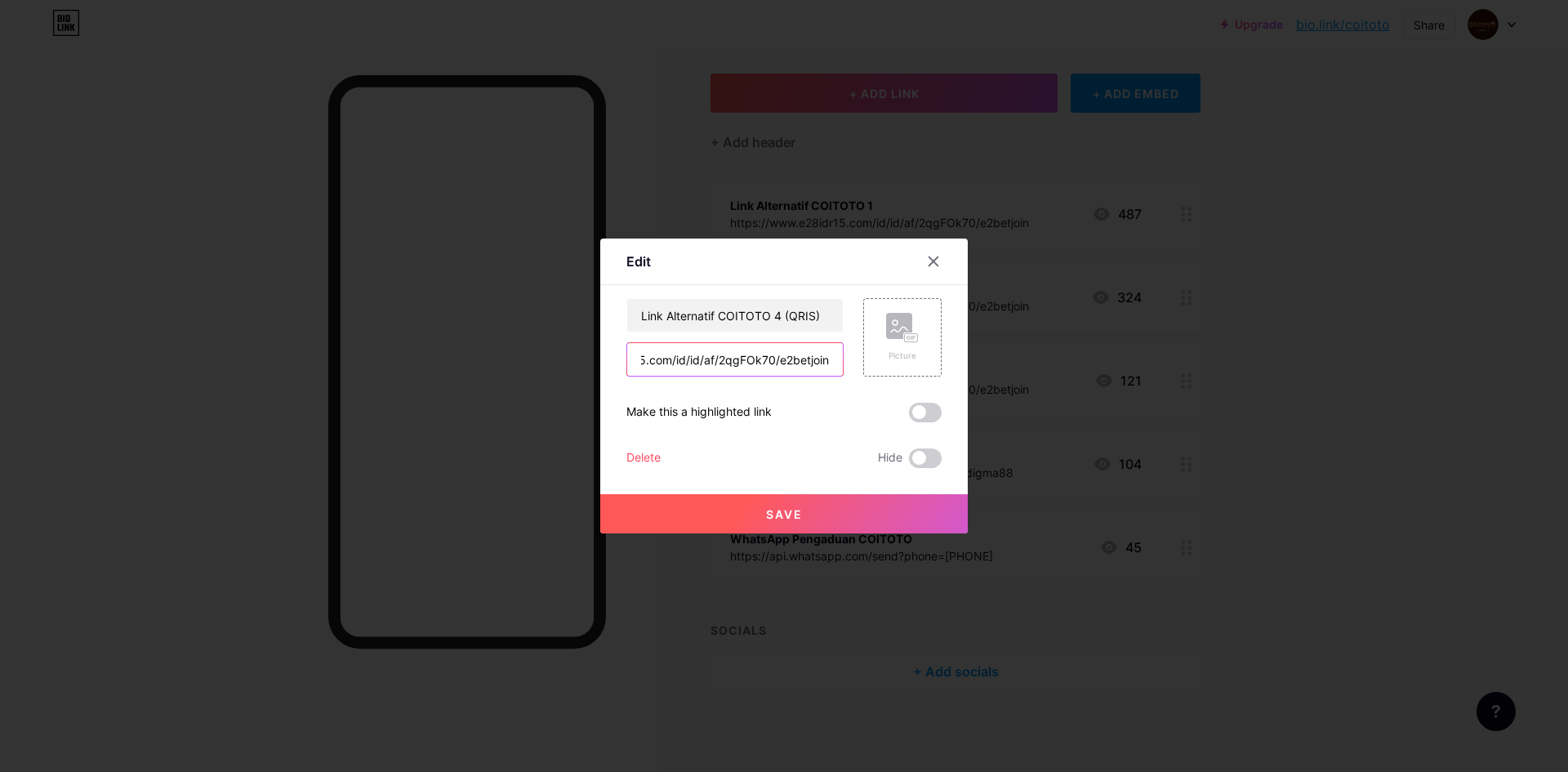 type on "https://www.e28idr15.com/id/id/af/2qgFOk70/e2betjoin" 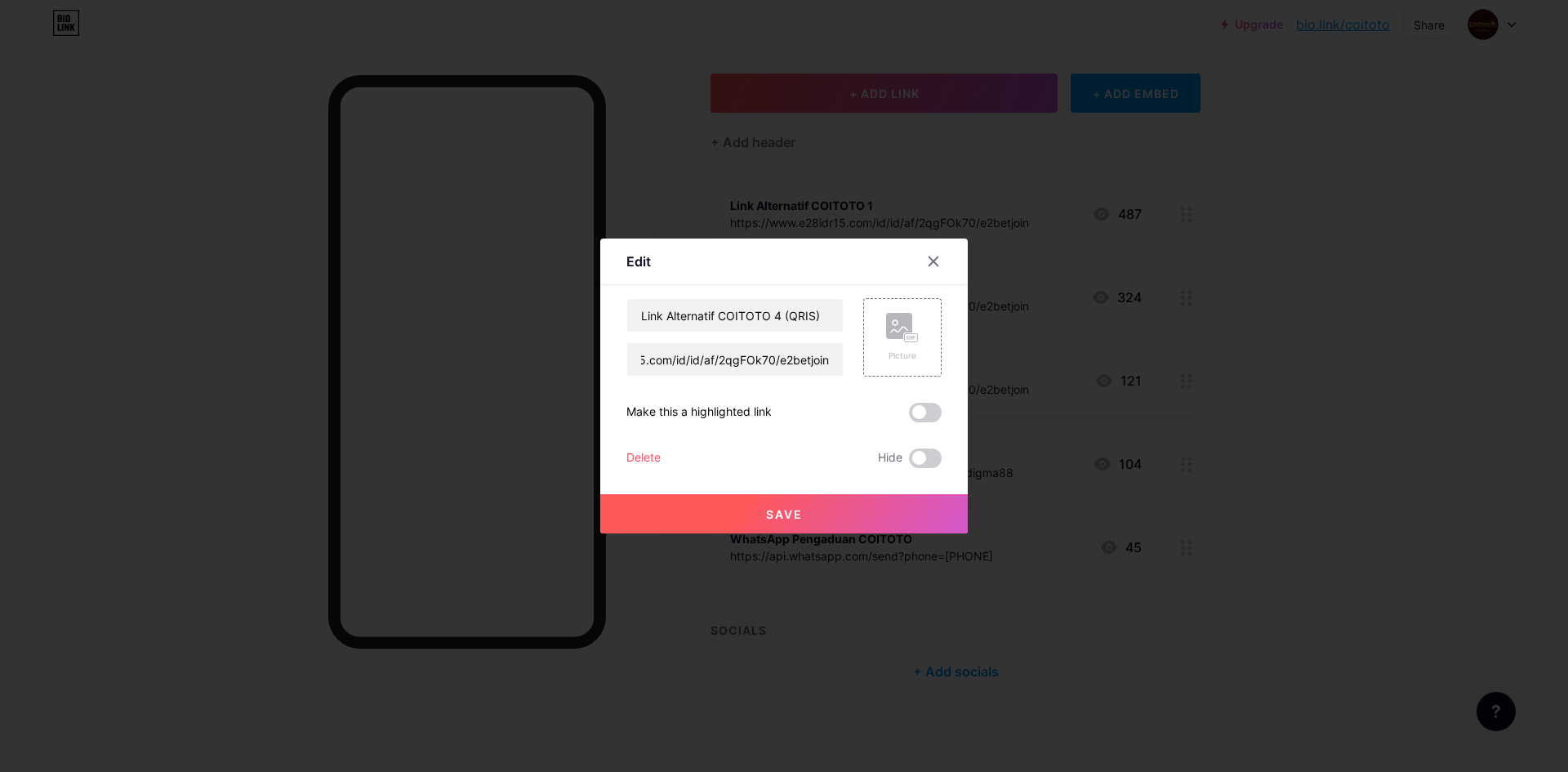 click on "Save" at bounding box center [784, 514] 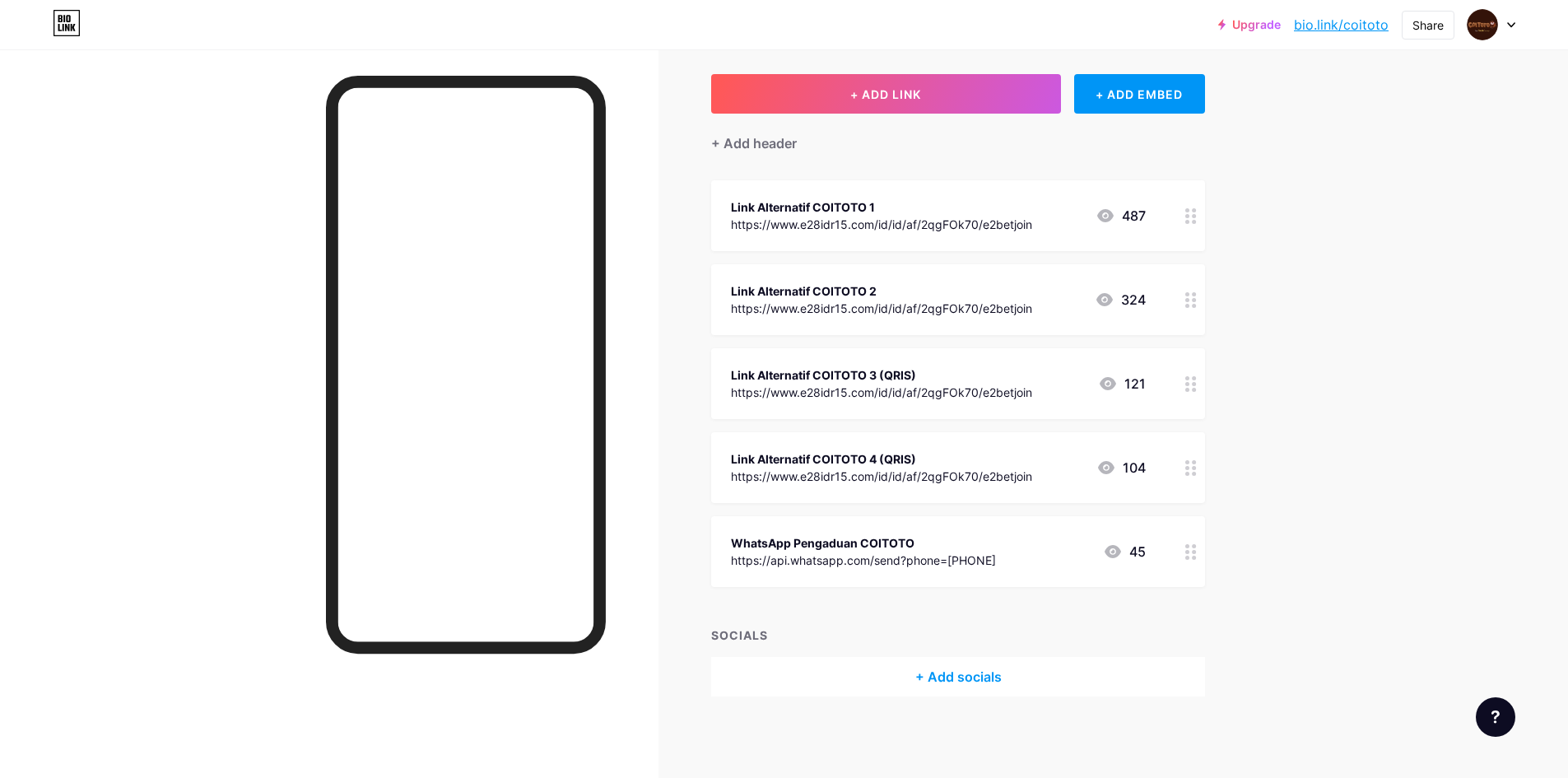 click on "WhatsApp Pengaduan COITOTO" at bounding box center [863, 543] 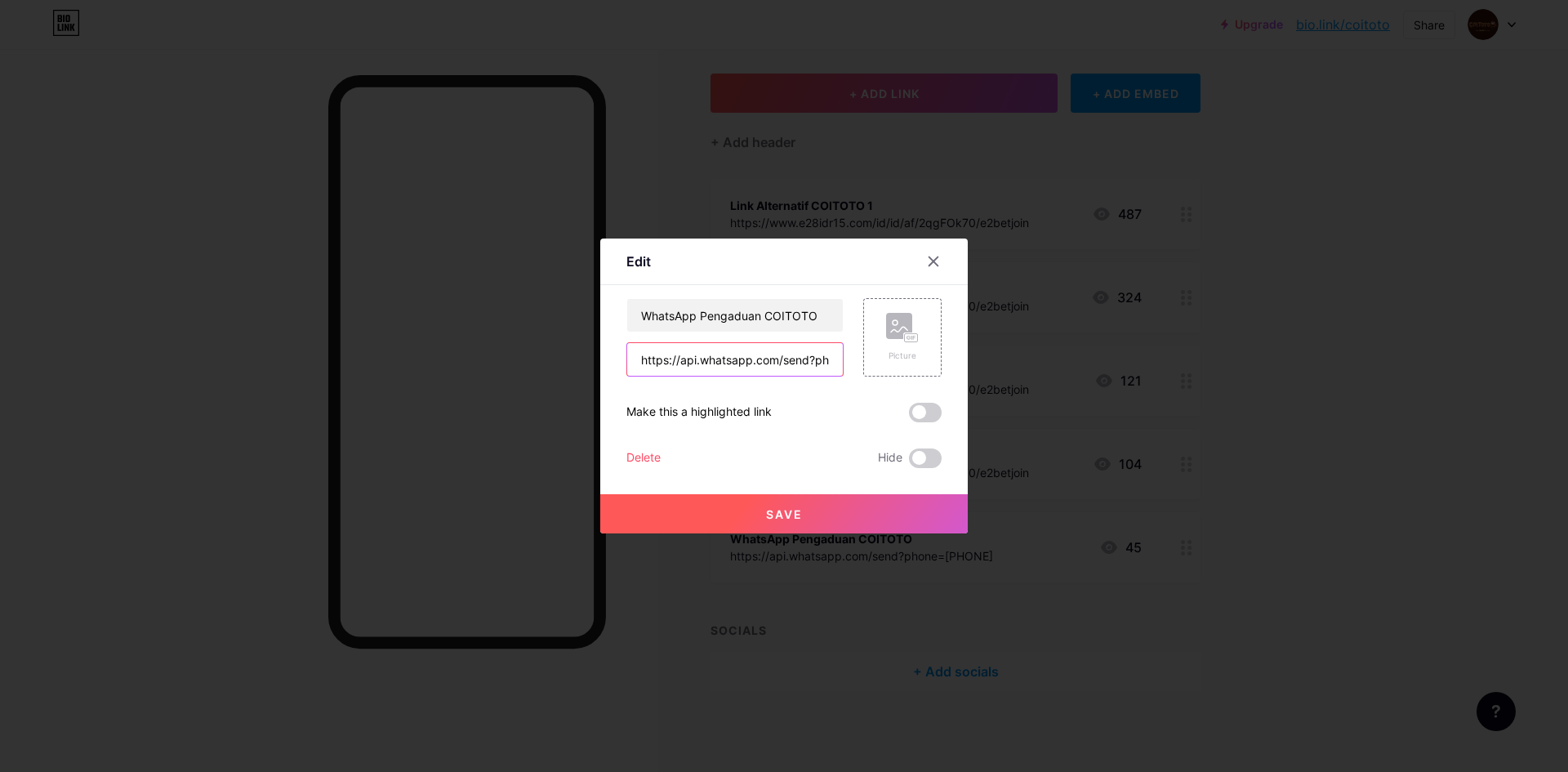 click on "https://api.whatsapp.com/send?phone=6282127298483" at bounding box center (735, 359) 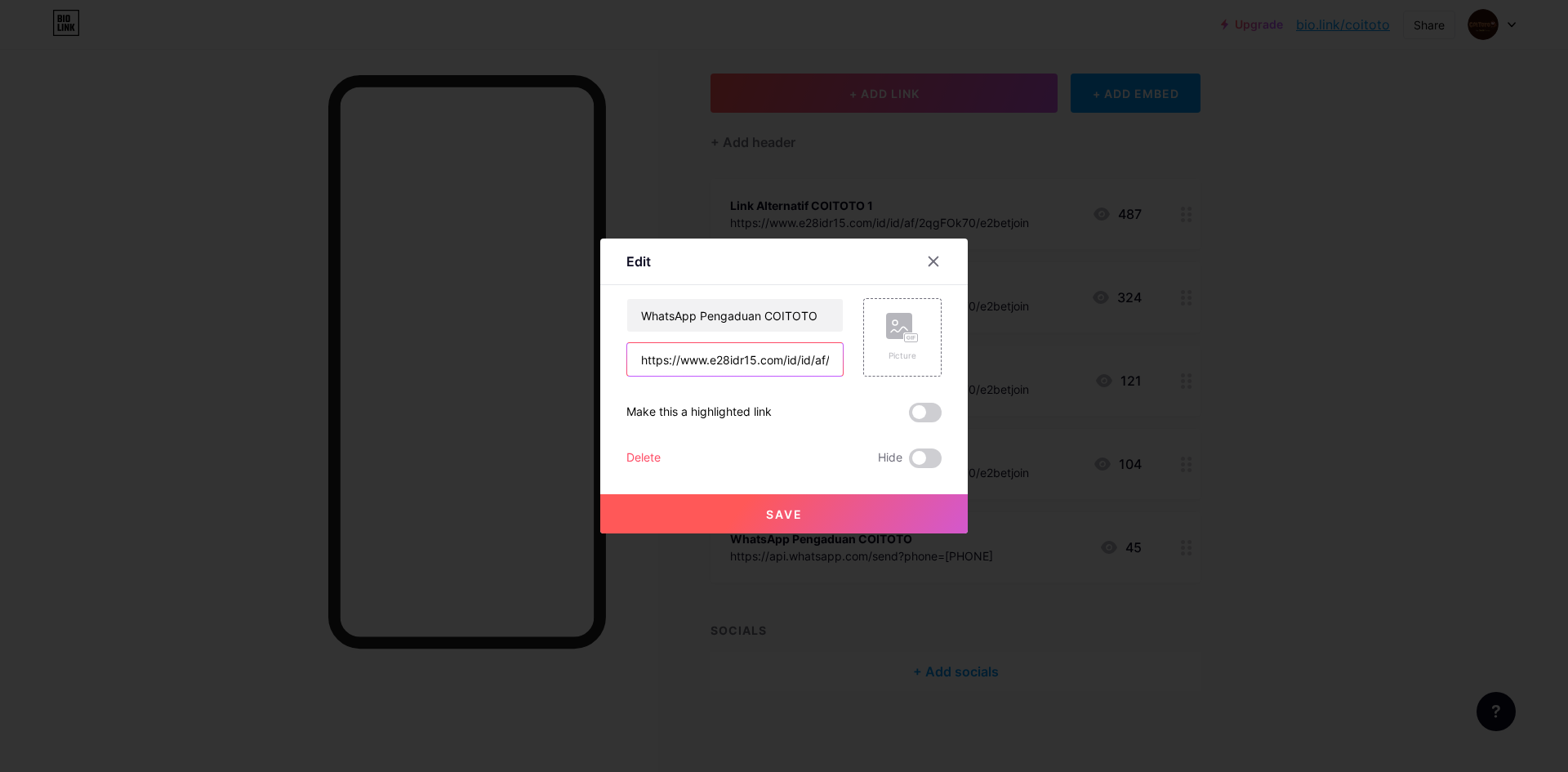 scroll, scrollTop: 0, scrollLeft: 111, axis: horizontal 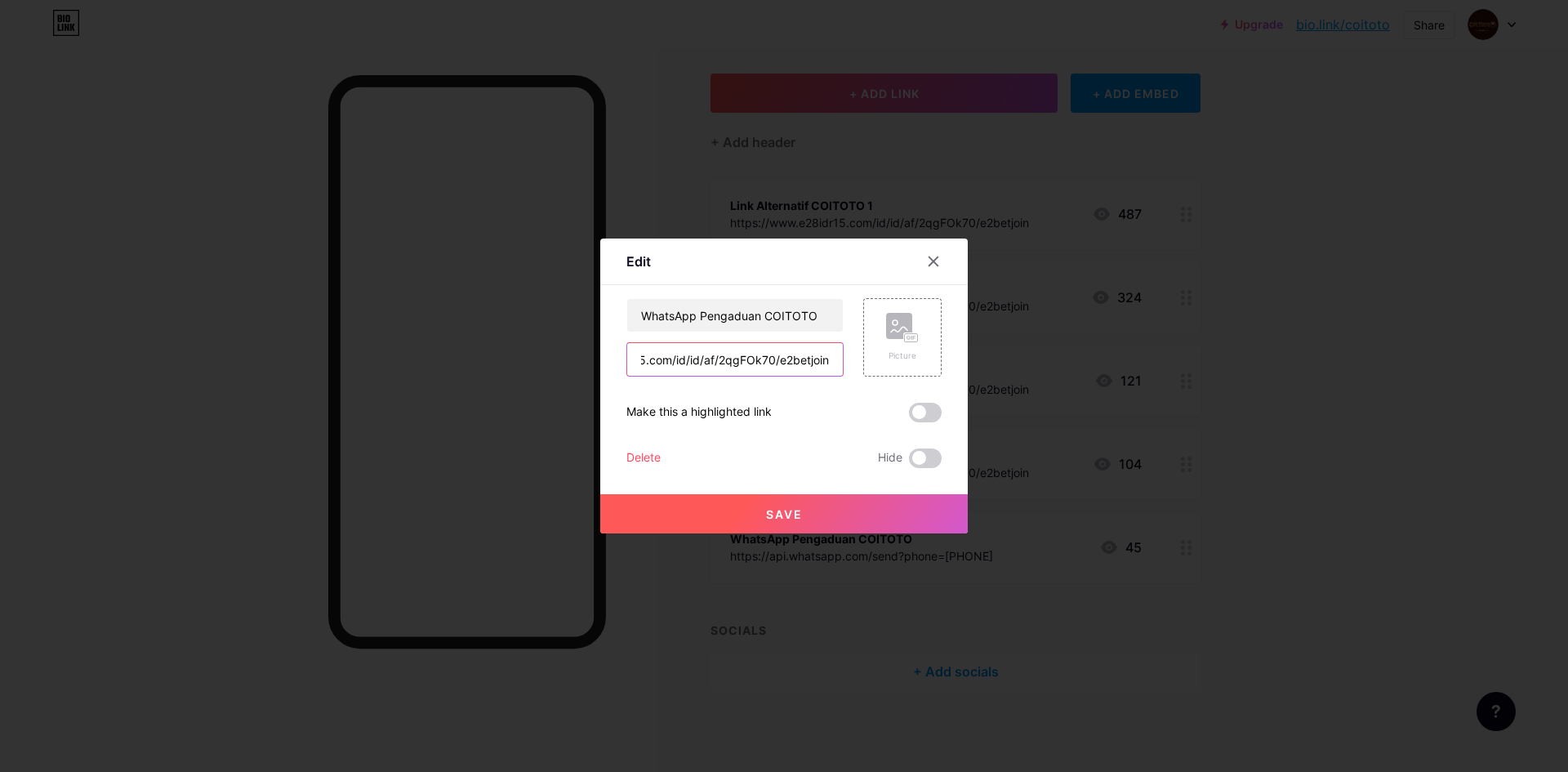 type on "https://www.e28idr15.com/id/id/af/2qgFOk70/e2betjoin" 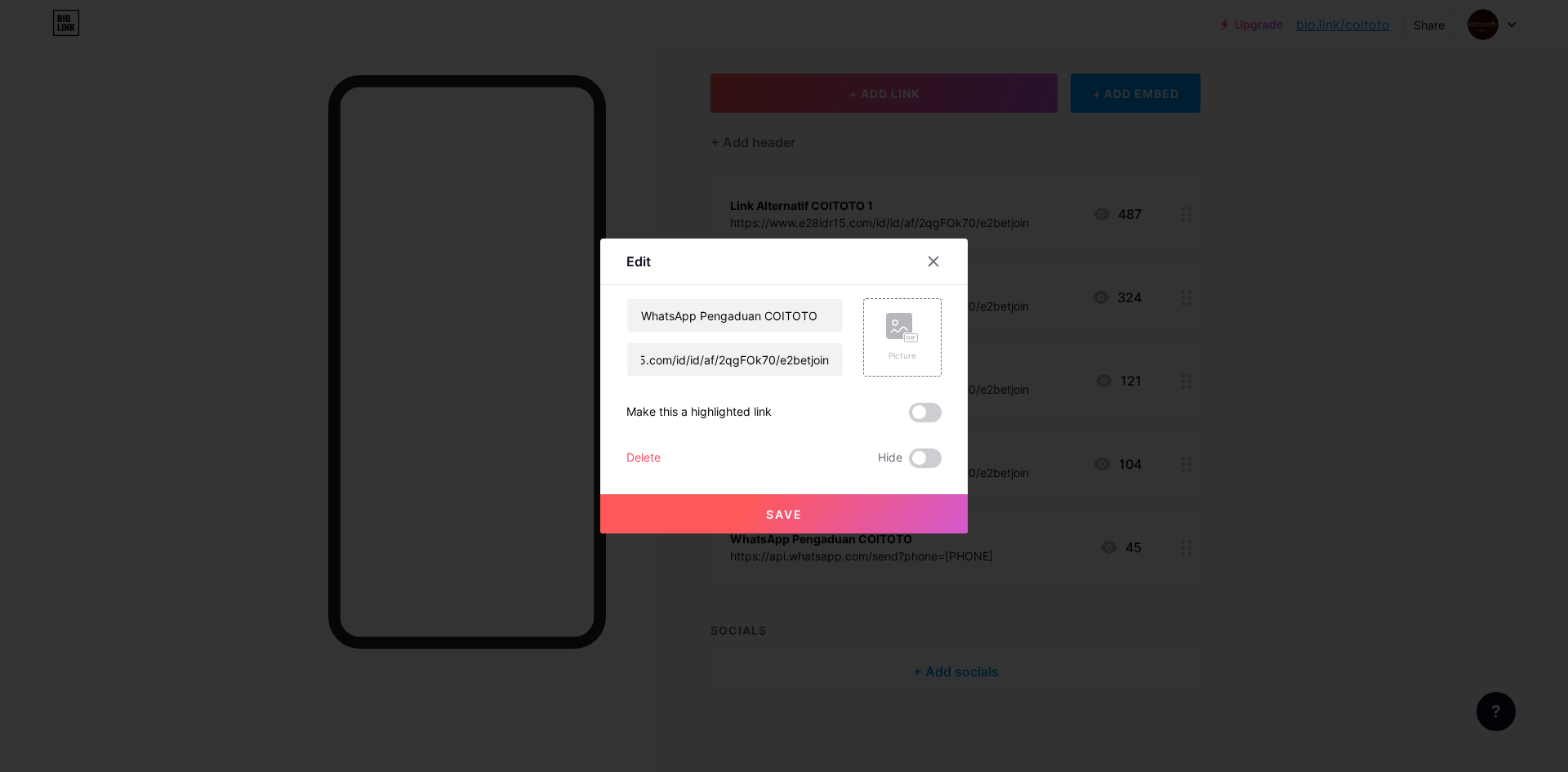 click on "Save" at bounding box center (784, 514) 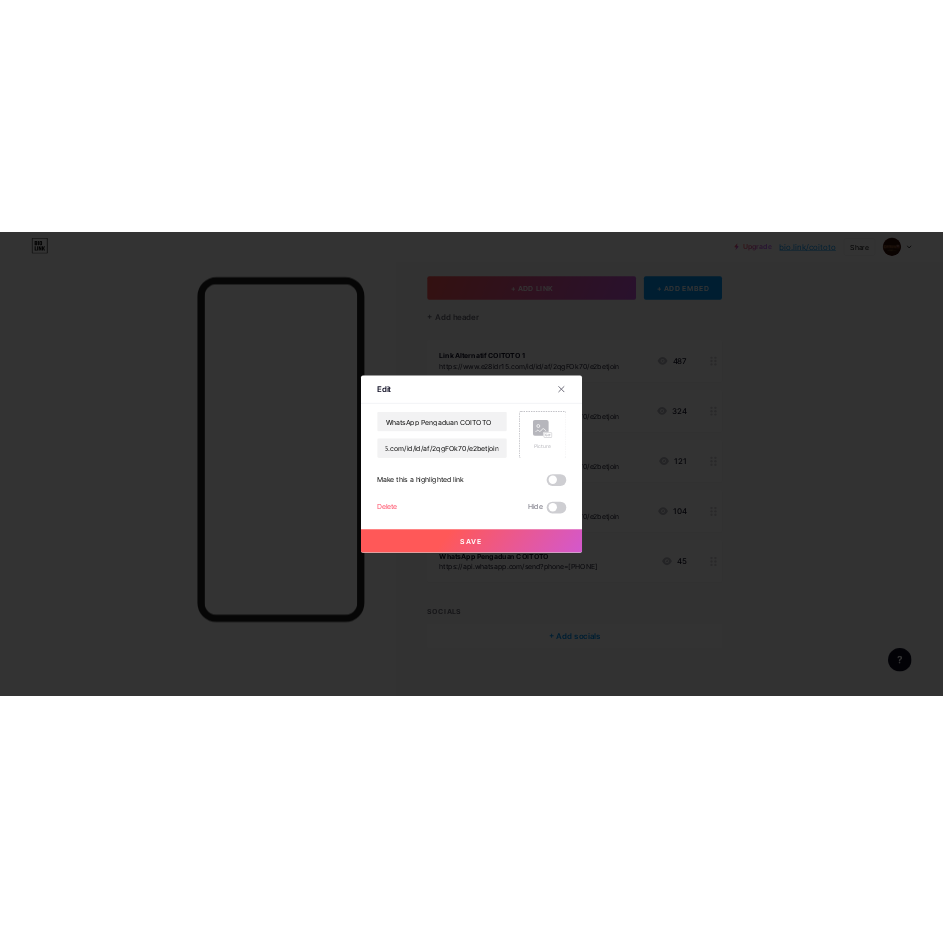 scroll, scrollTop: 0, scrollLeft: 0, axis: both 